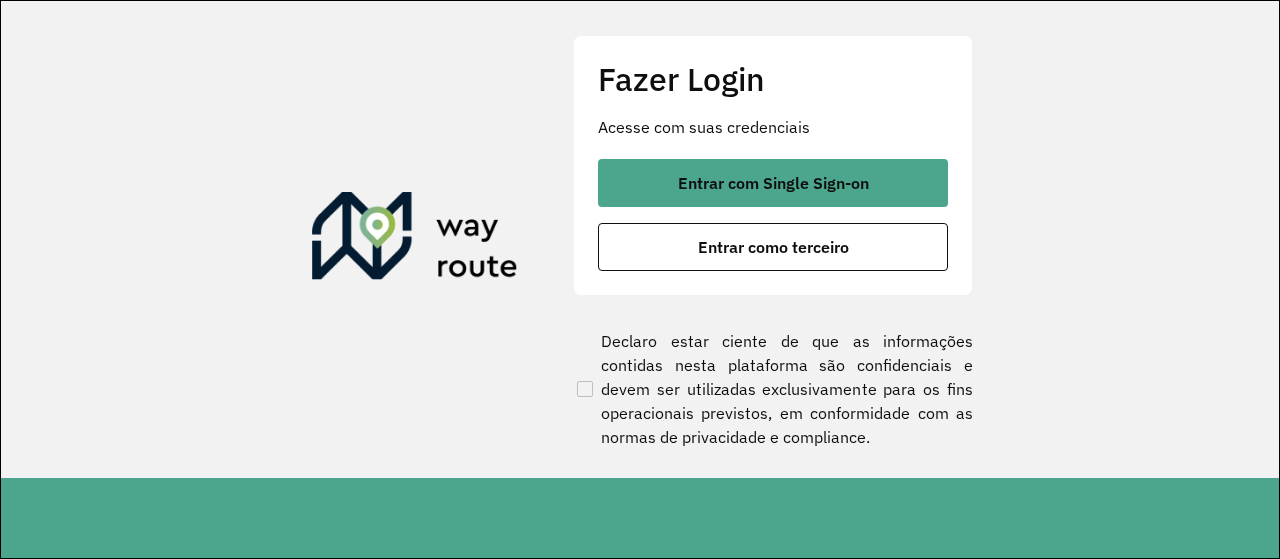 scroll, scrollTop: 0, scrollLeft: 0, axis: both 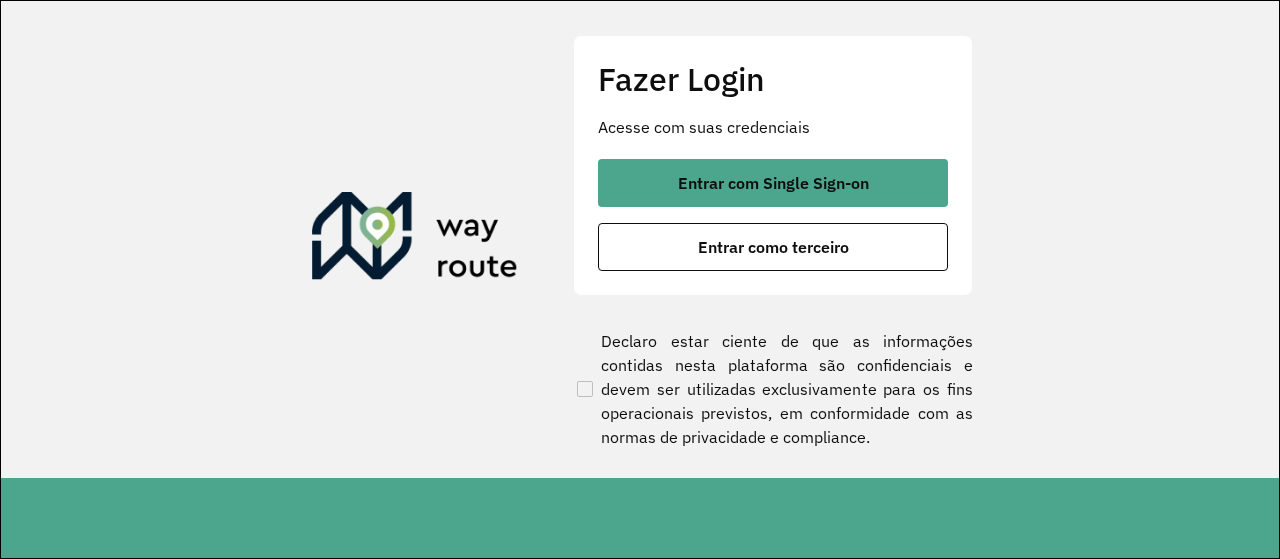 click on "Fazer Login Acesse com suas credenciais    Entrar com Single Sign-on    Entrar como terceiro" 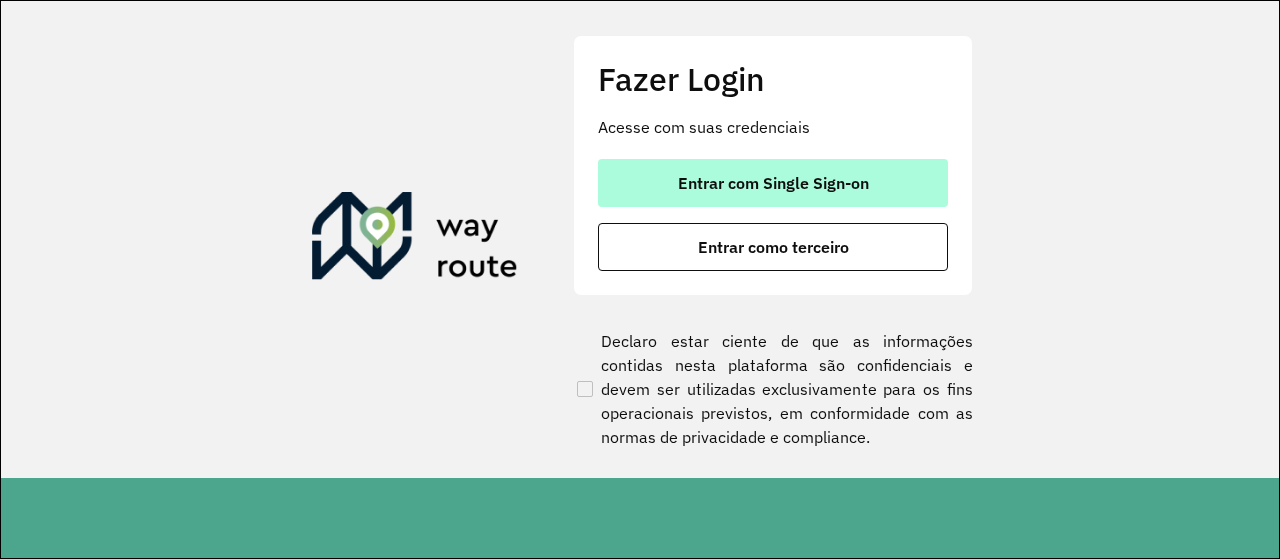 click on "Entrar com Single Sign-on" at bounding box center [773, 183] 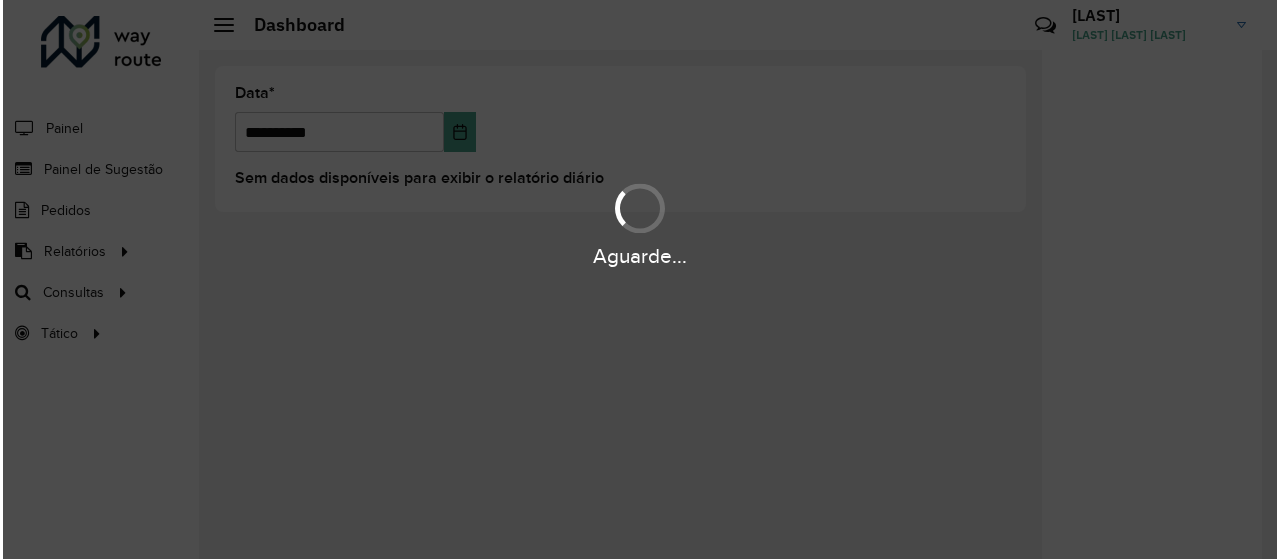 scroll, scrollTop: 0, scrollLeft: 0, axis: both 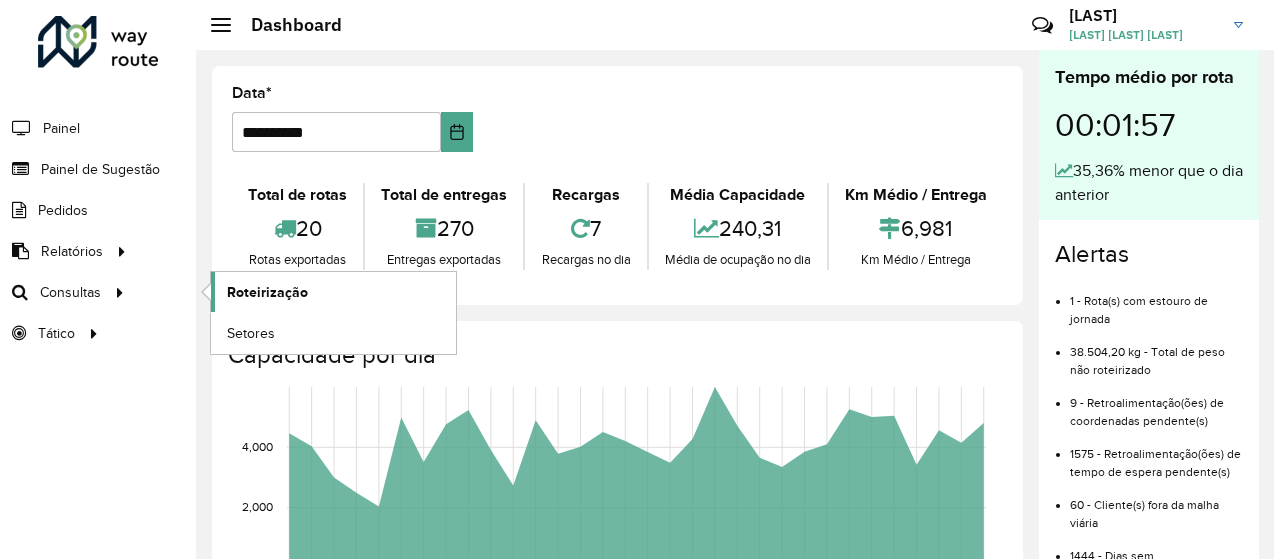 click on "Roteirização" 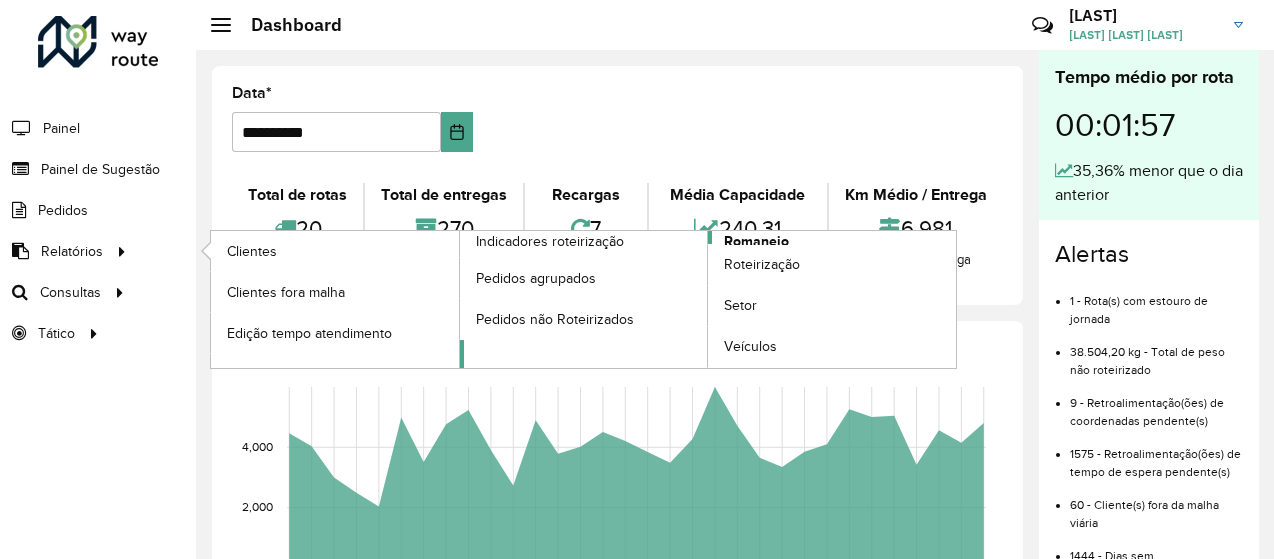 click on "Romaneio" 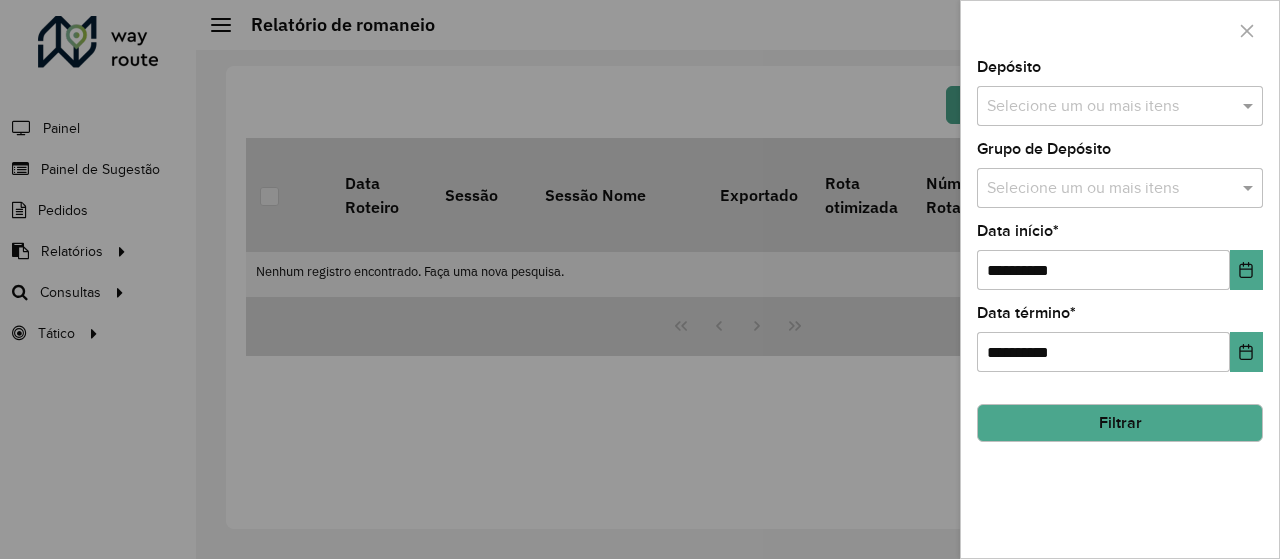 click on "Selecione um ou mais itens" at bounding box center (1120, 106) 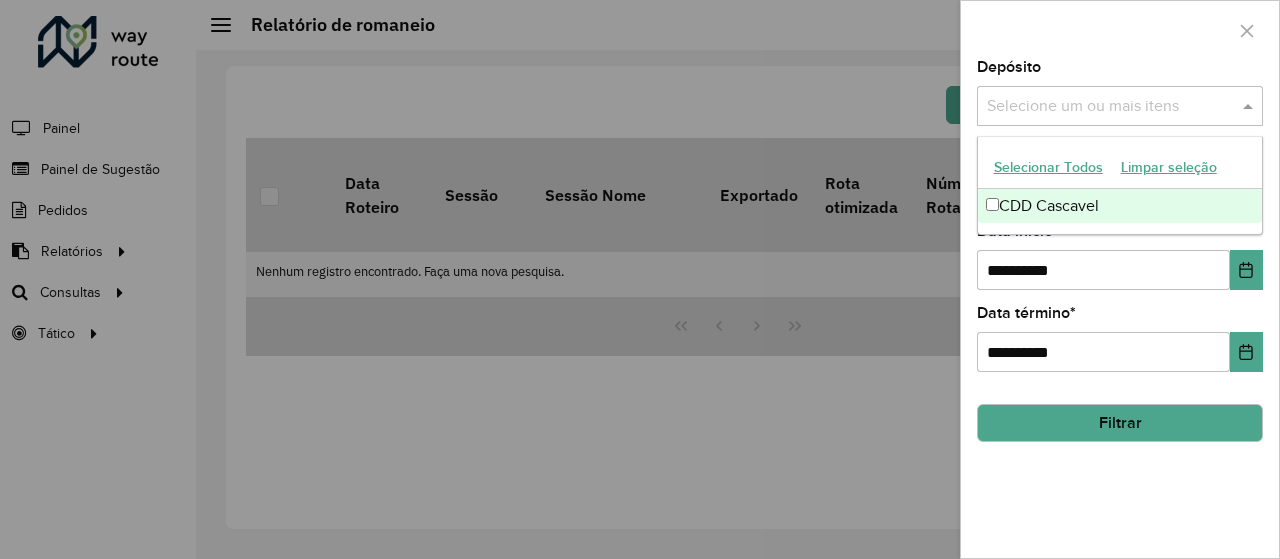click on "CDD Cascavel" at bounding box center (1120, 206) 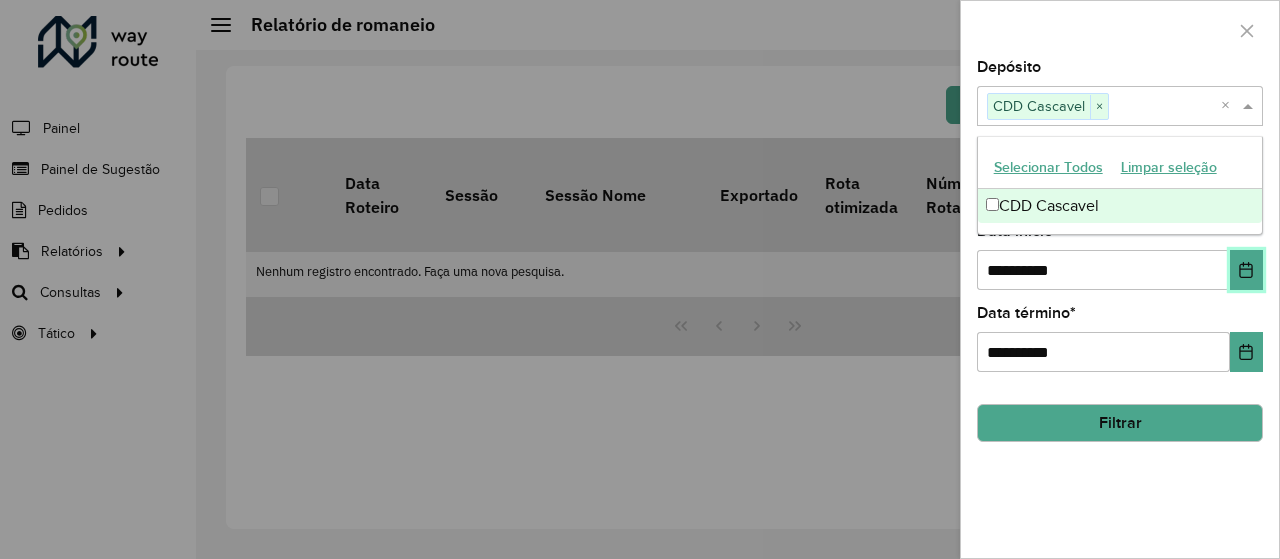 click at bounding box center [1246, 270] 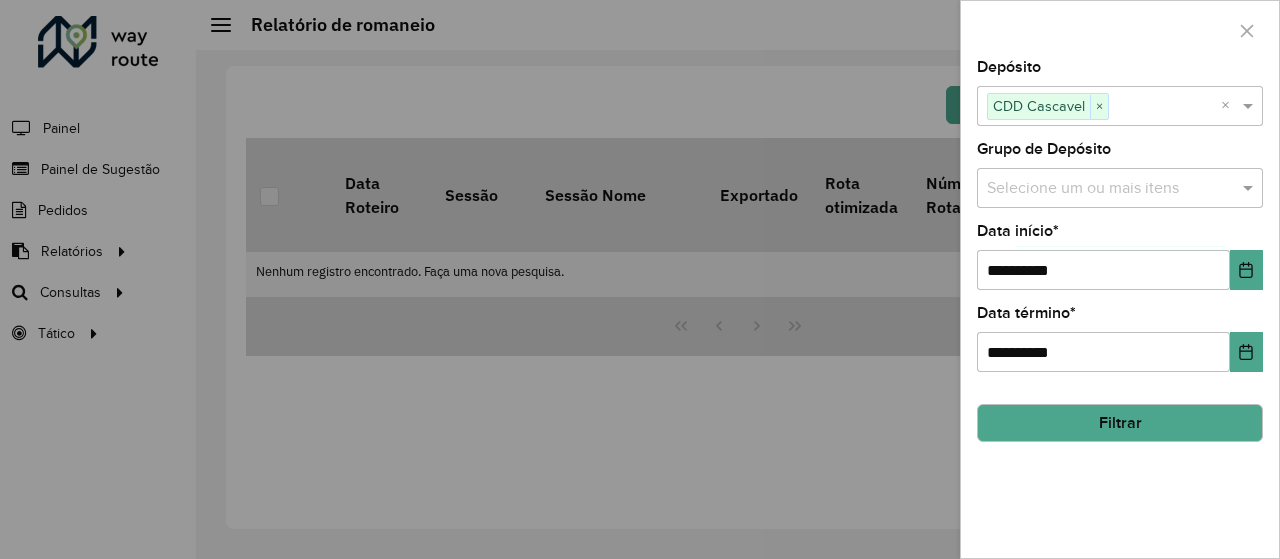 click on "**********" 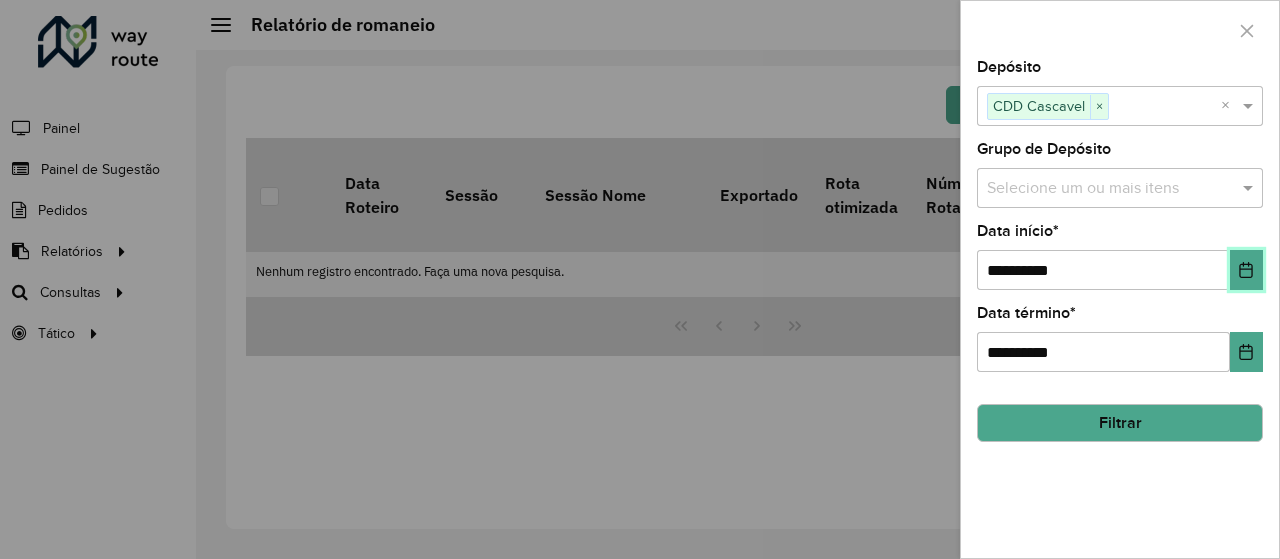 click 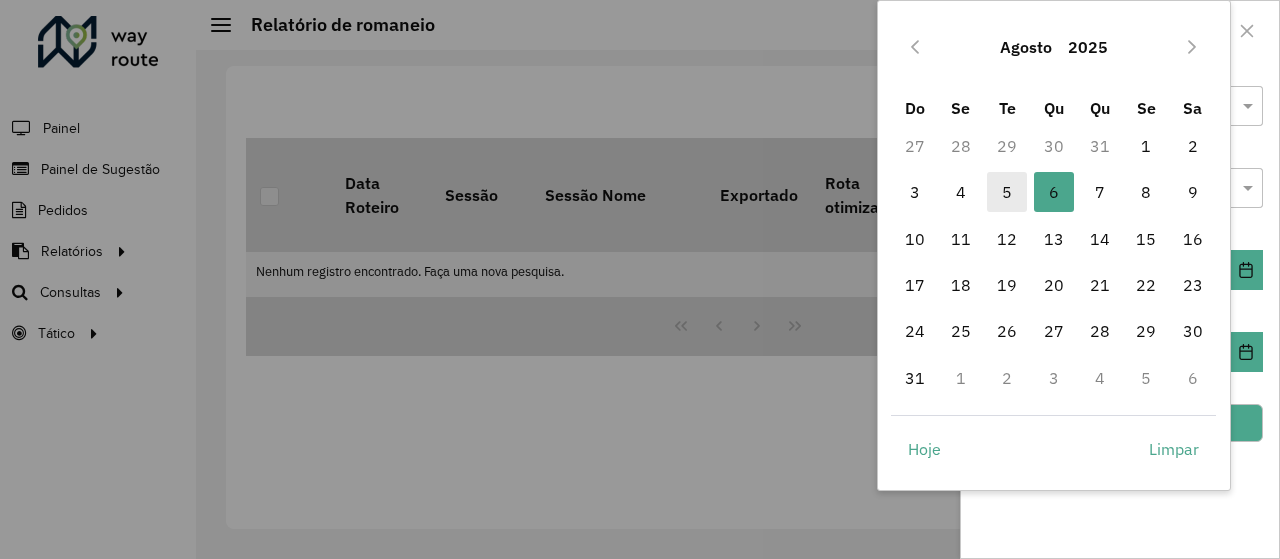 click on "5" at bounding box center (1007, 192) 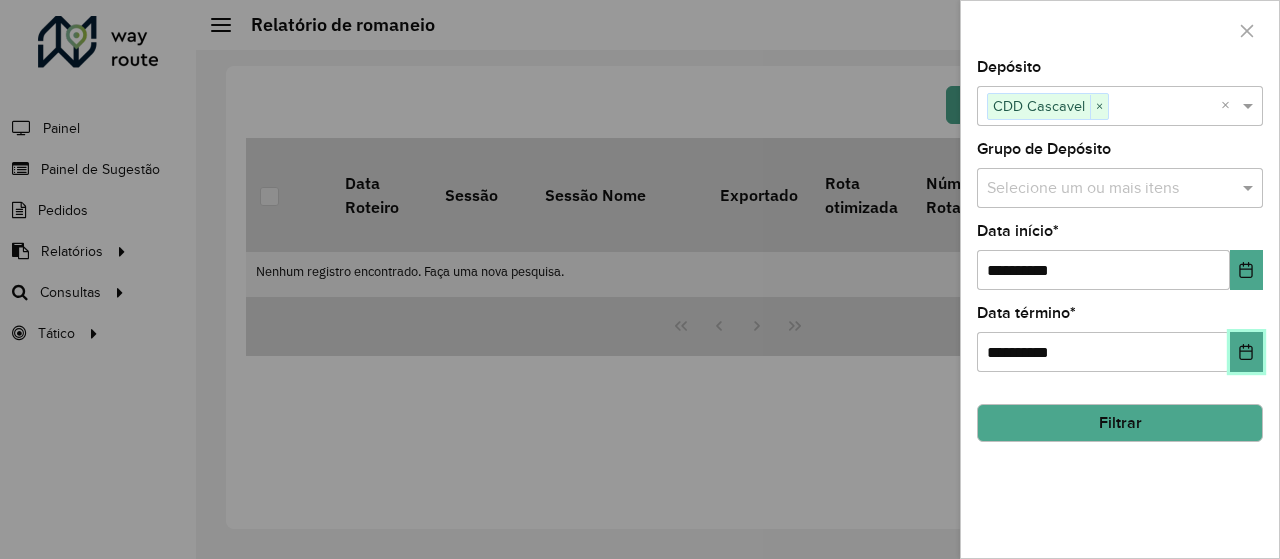 click at bounding box center (1246, 352) 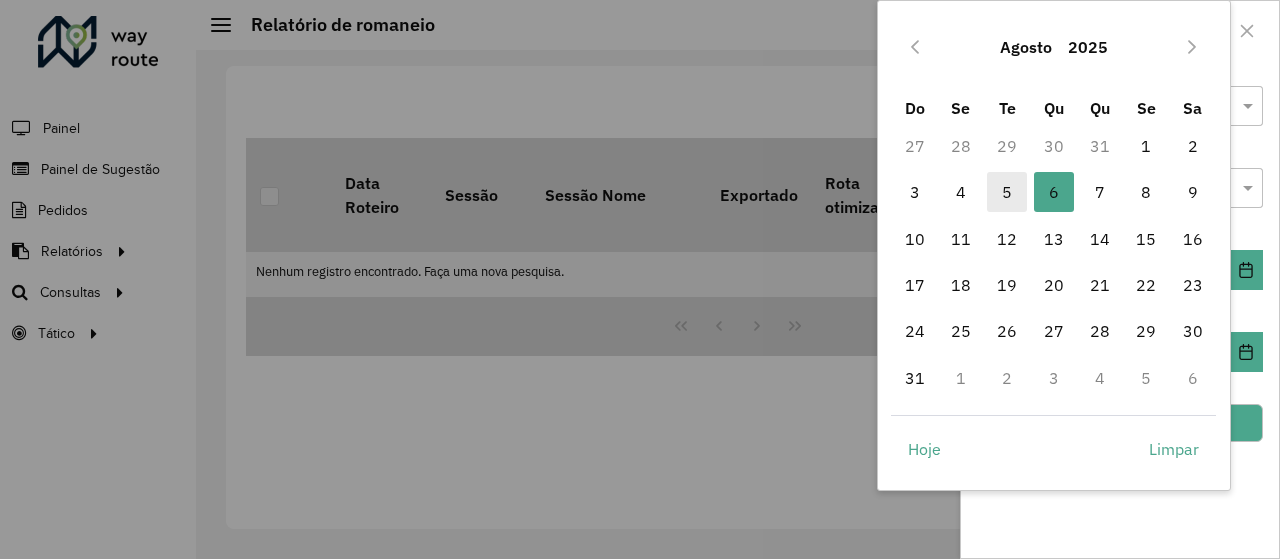 click on "5" at bounding box center [1007, 192] 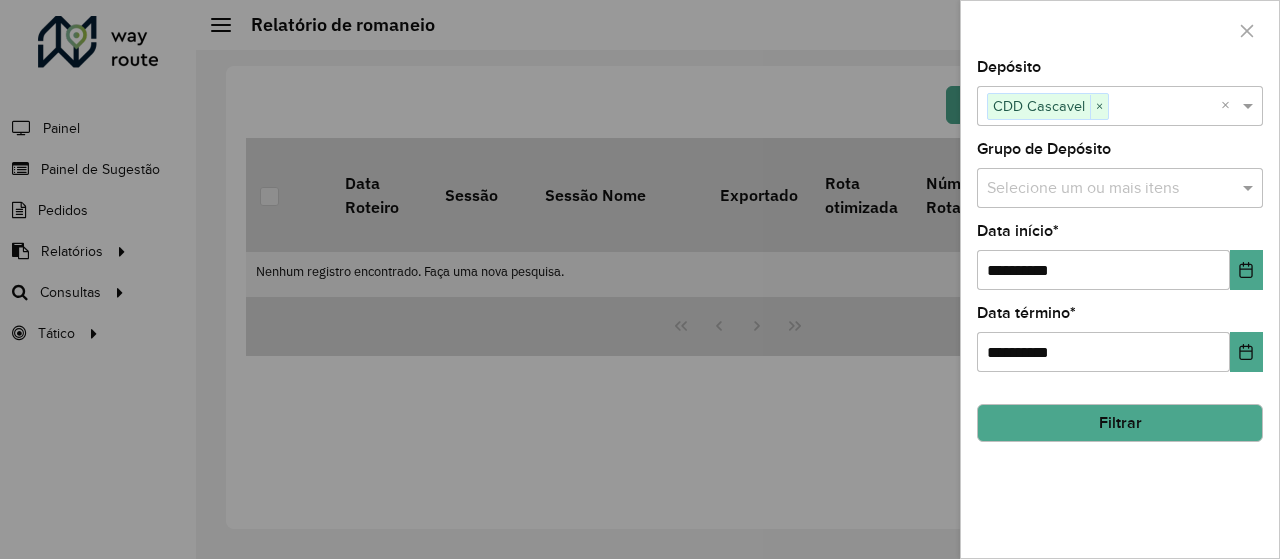 click on "Filtrar" 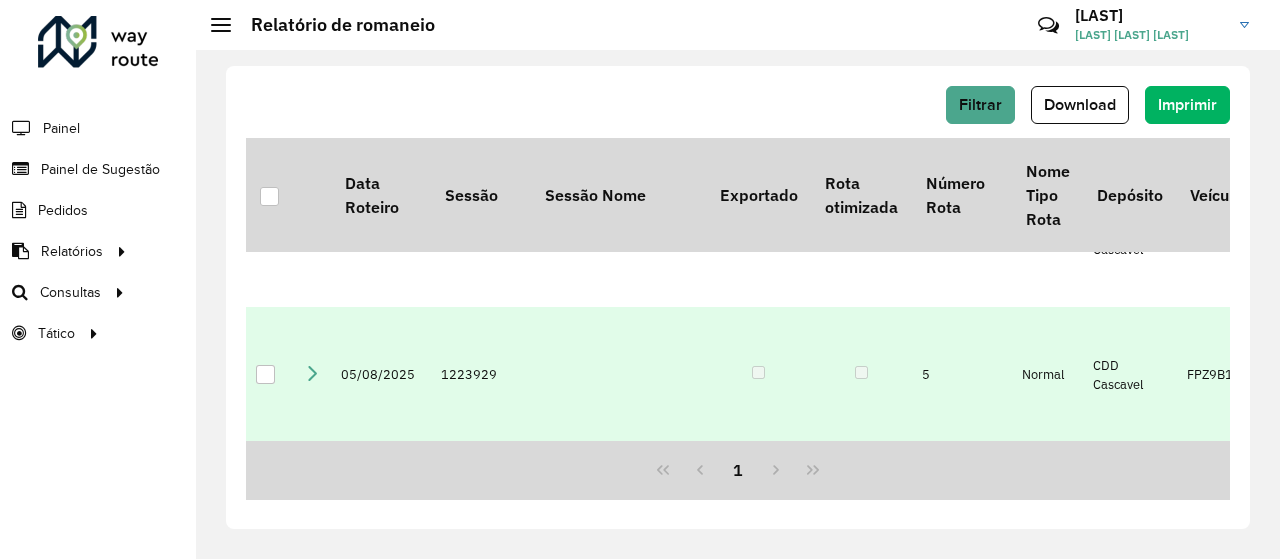 scroll, scrollTop: 0, scrollLeft: 0, axis: both 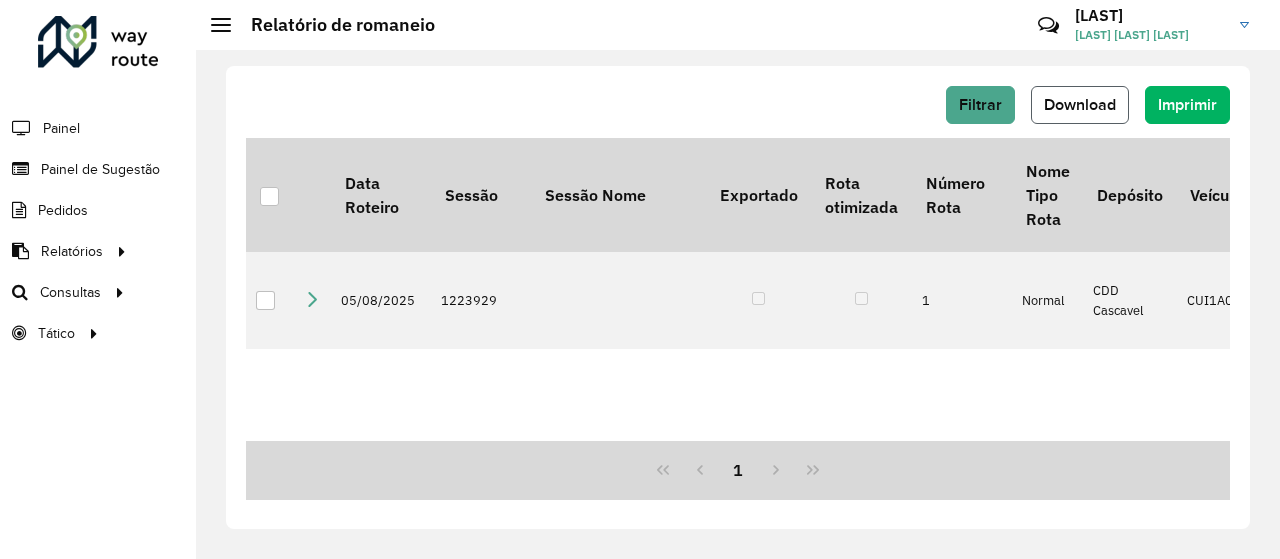 click on "Download" 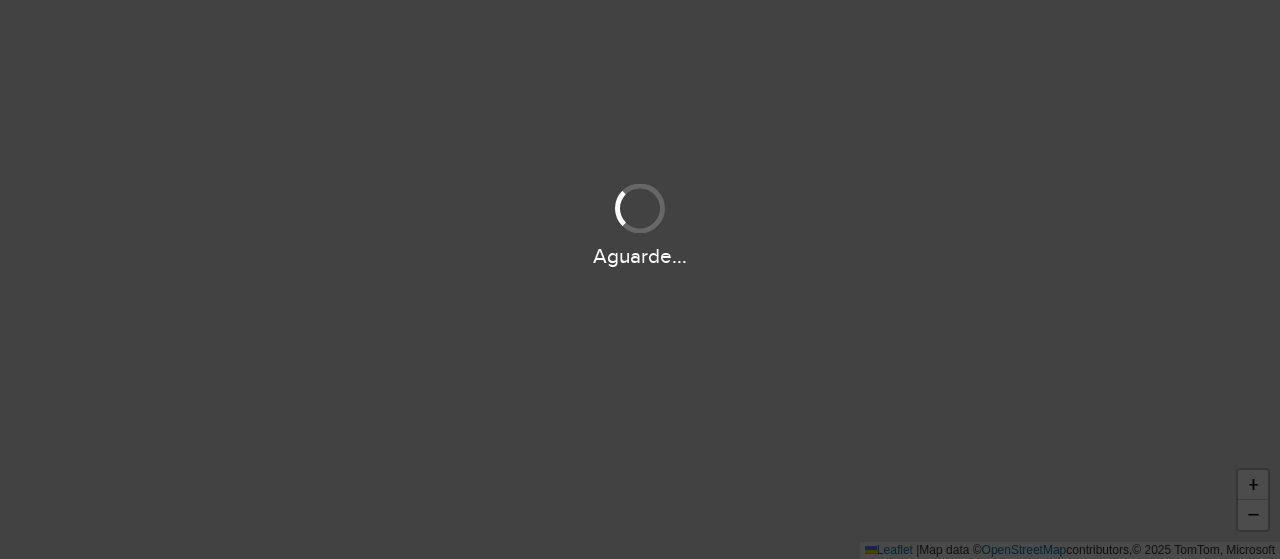 scroll, scrollTop: 0, scrollLeft: 0, axis: both 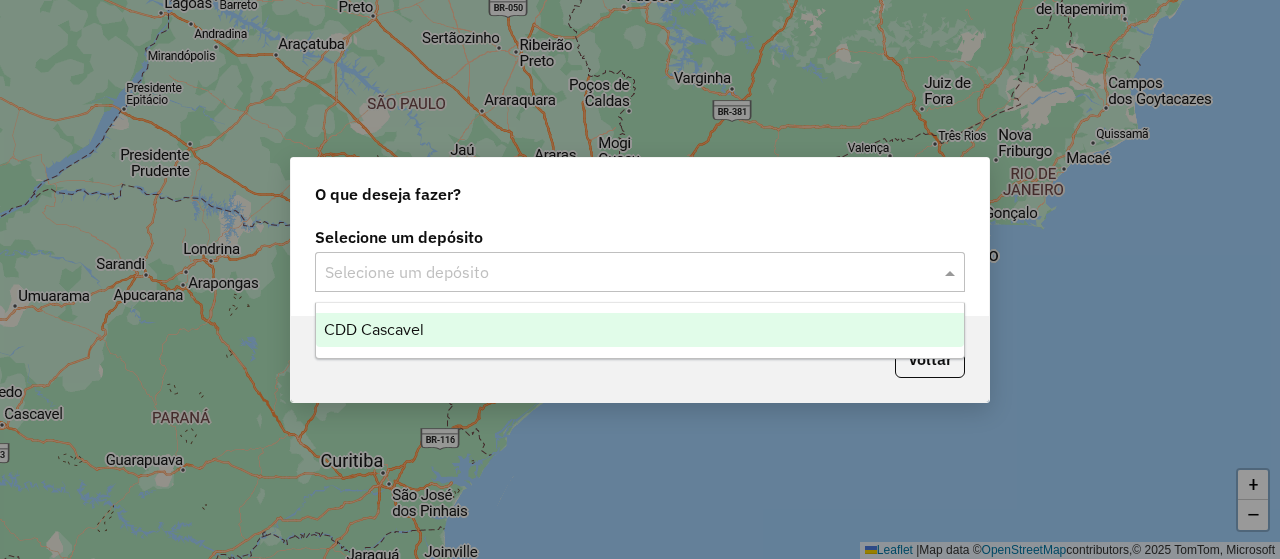 click 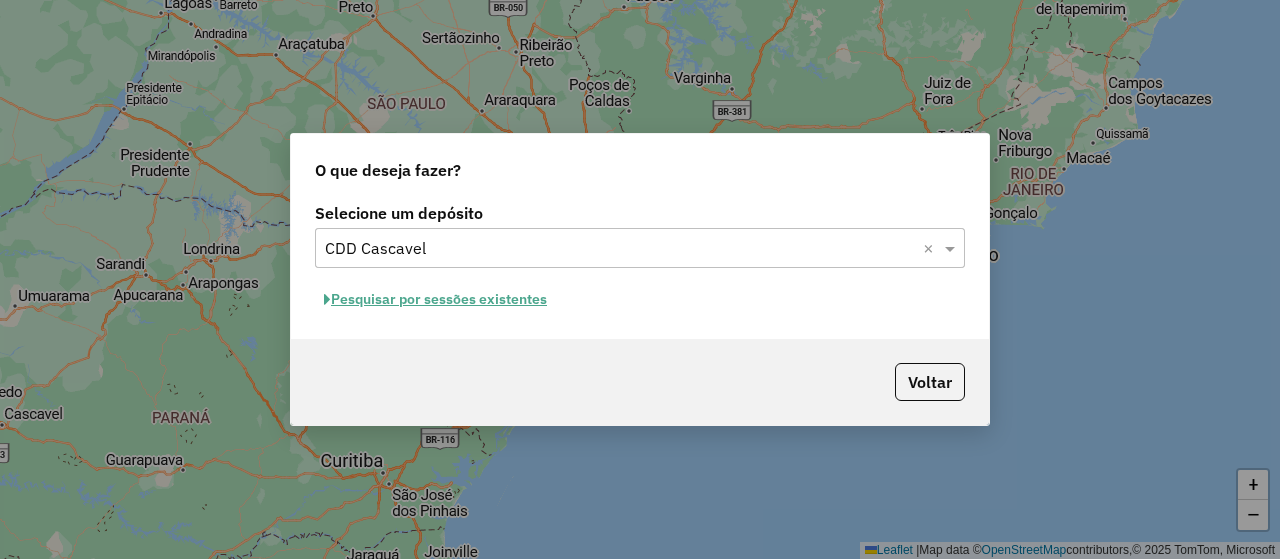 click on "Pesquisar por sessões existentes" 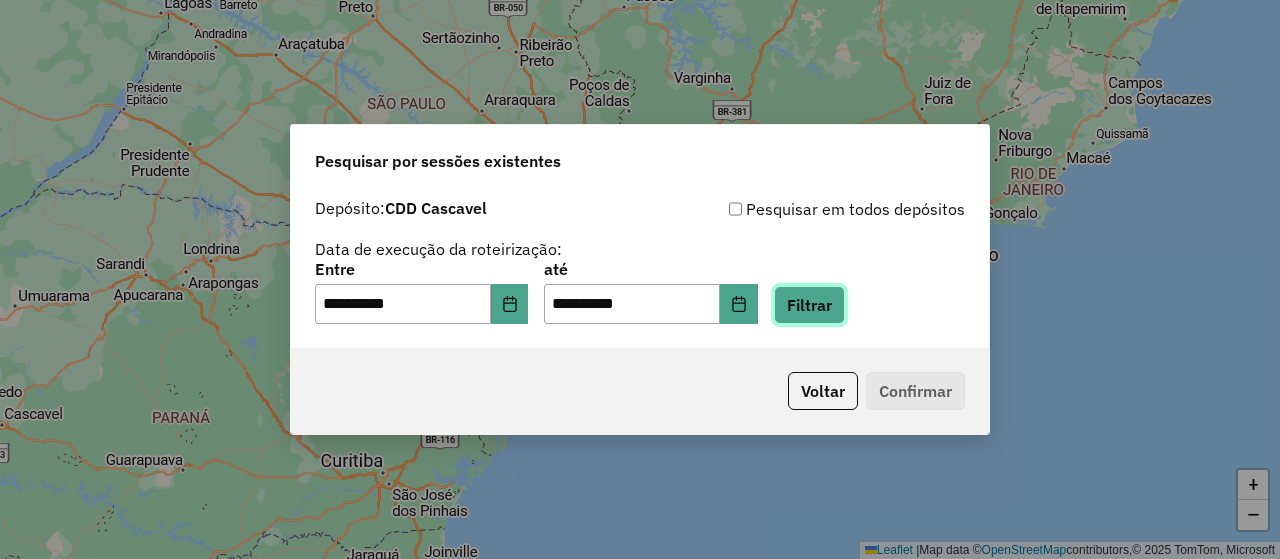 click on "Filtrar" 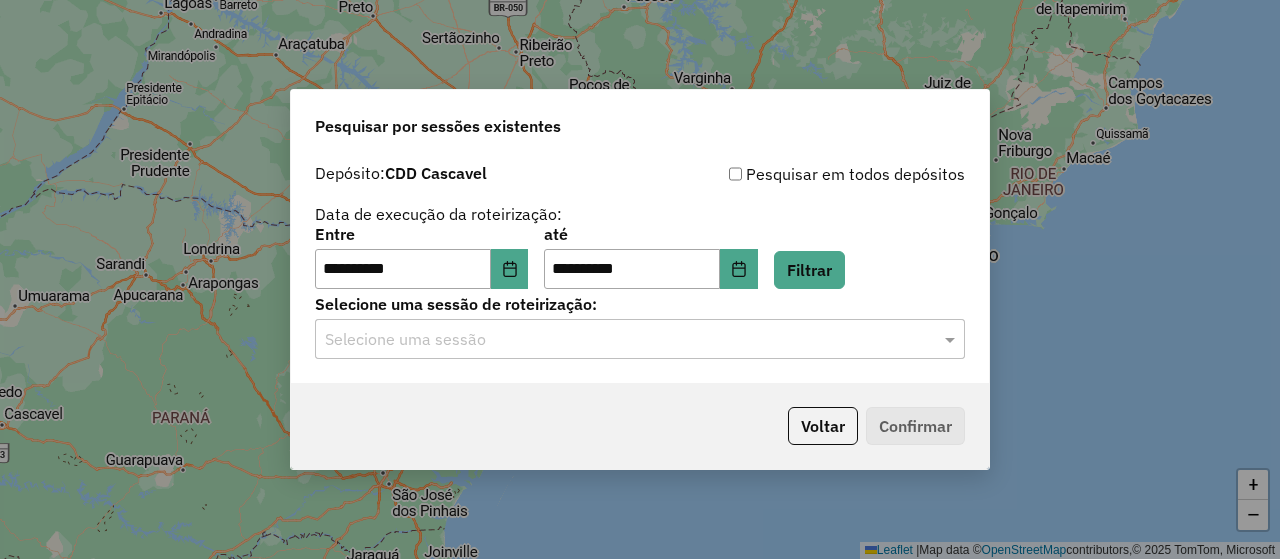 click 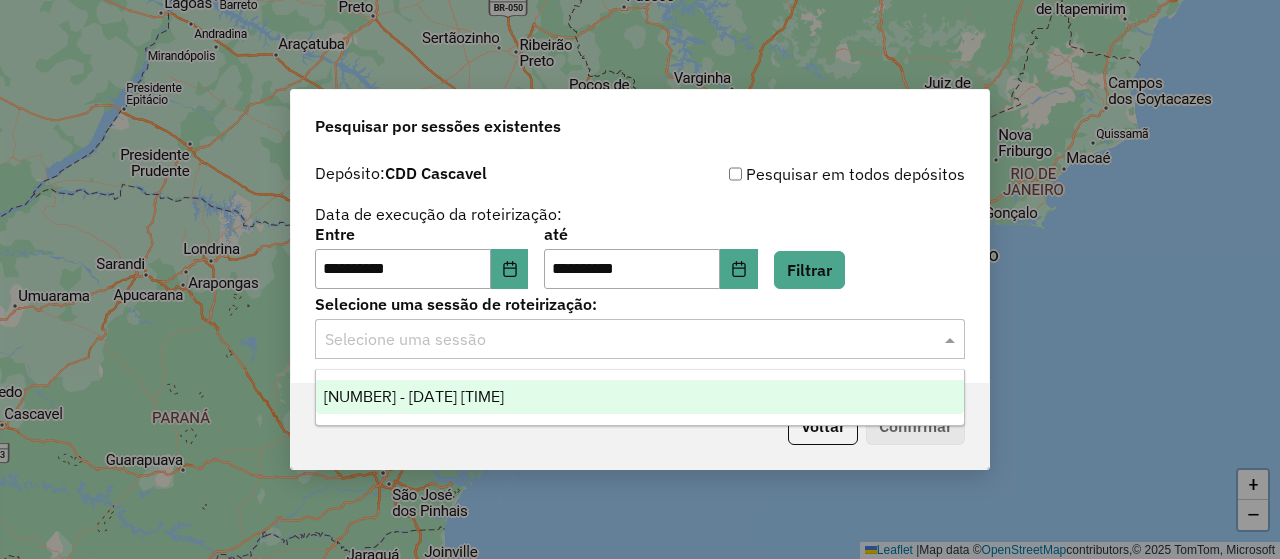 click on "1224722 - 06/08/2025 18:53" at bounding box center (639, 397) 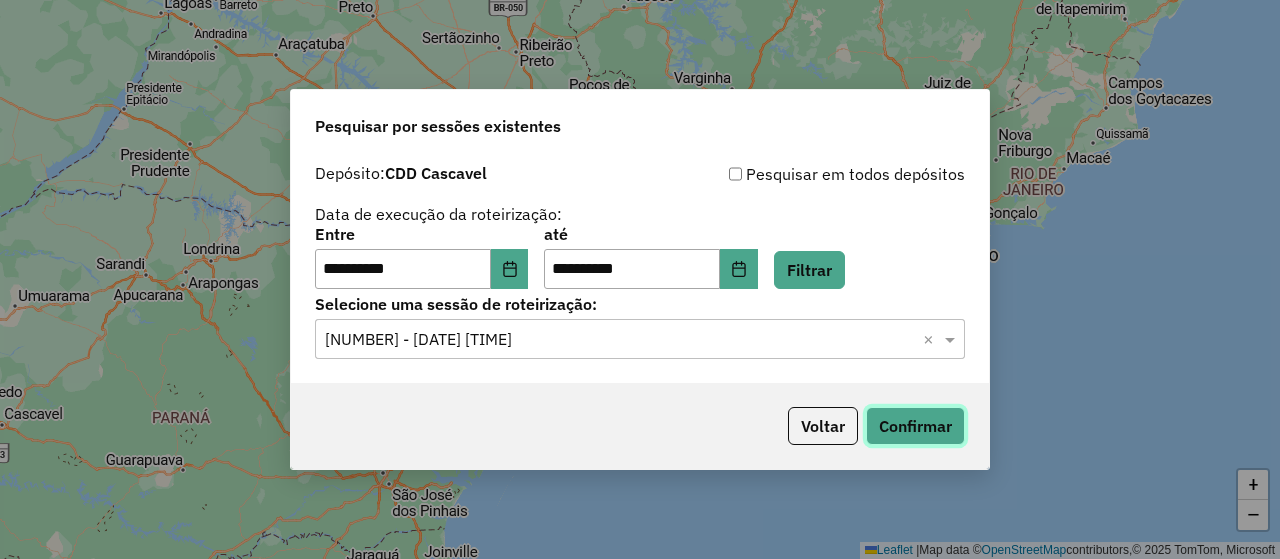 click on "Confirmar" 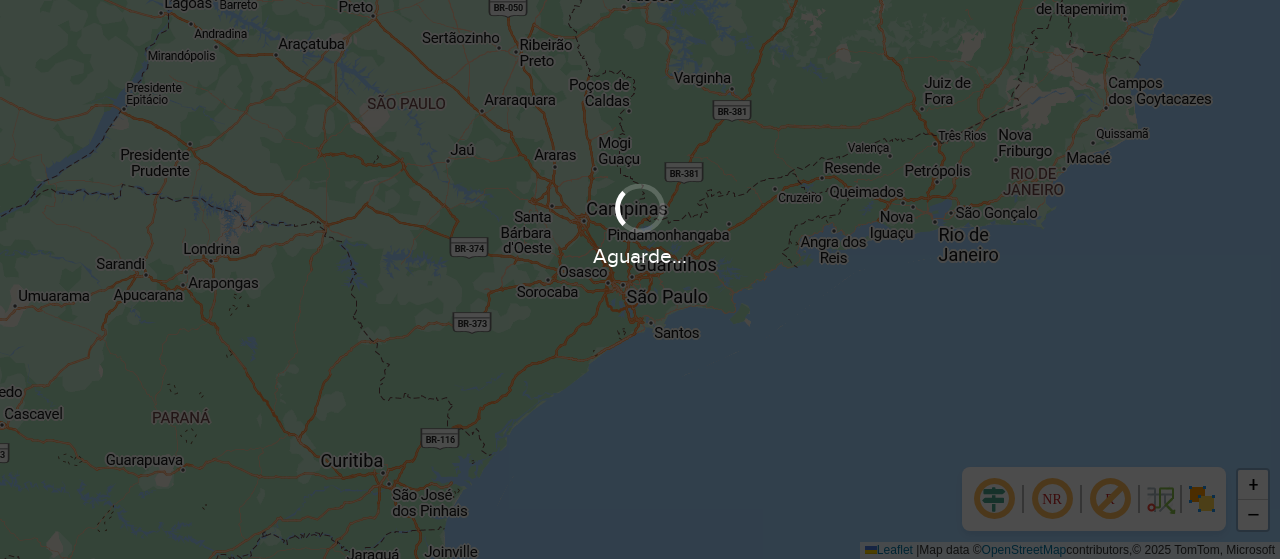 scroll, scrollTop: 0, scrollLeft: 0, axis: both 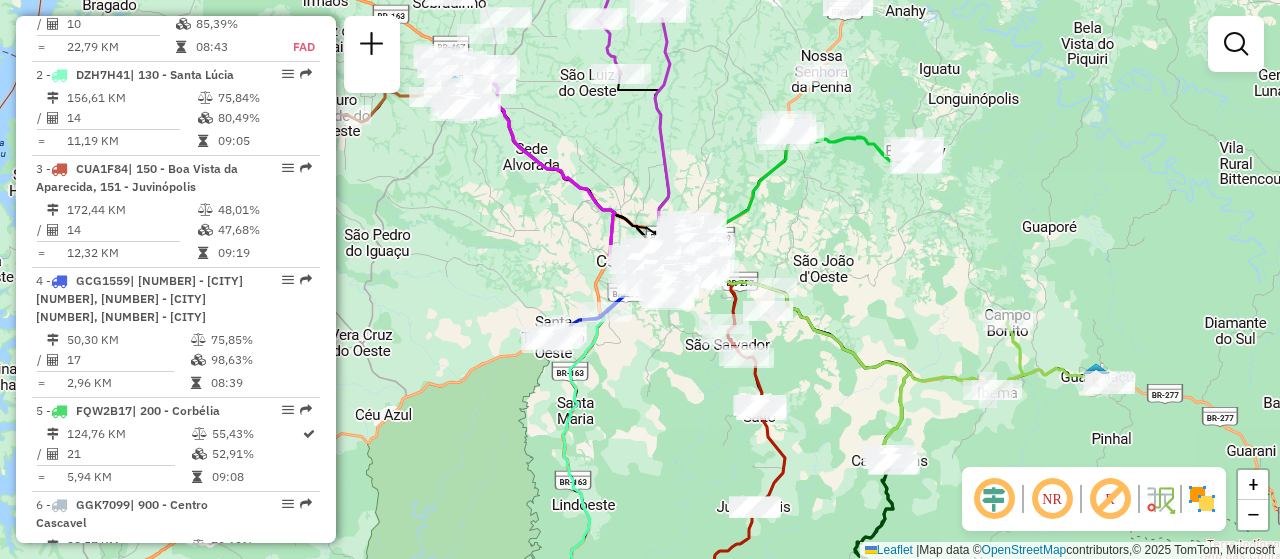 select on "**********" 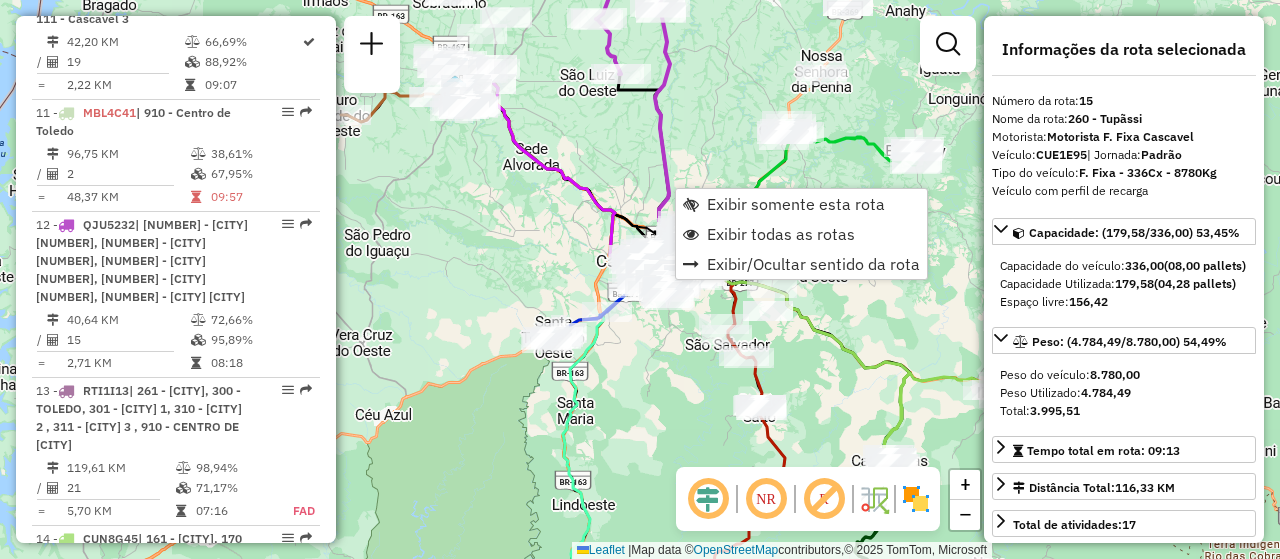 scroll, scrollTop: 2405, scrollLeft: 0, axis: vertical 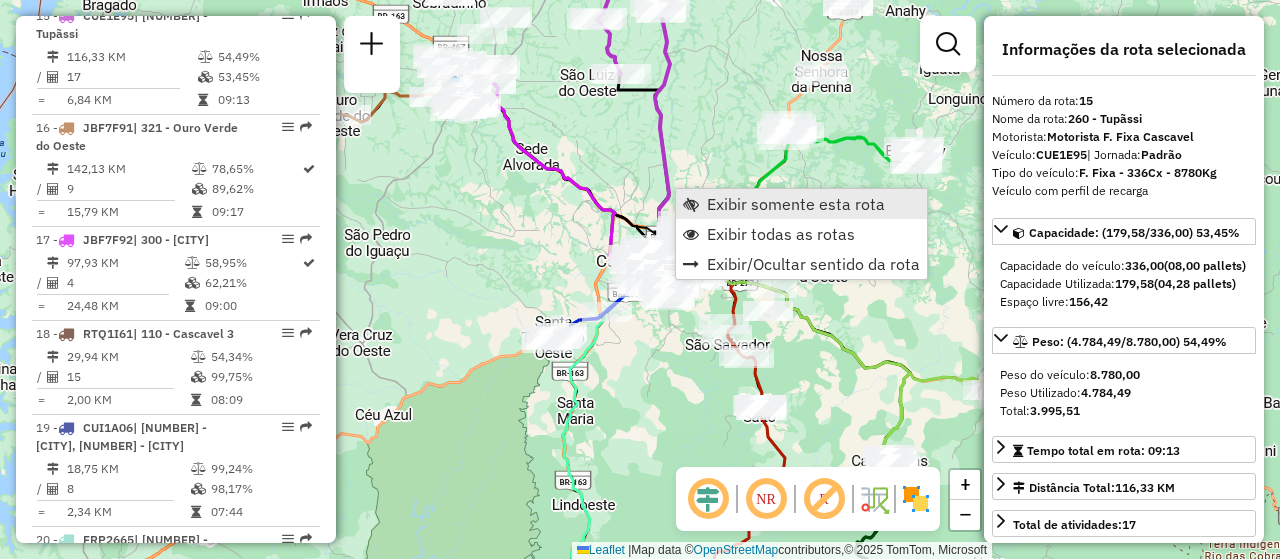 click on "Exibir somente esta rota" at bounding box center (796, 204) 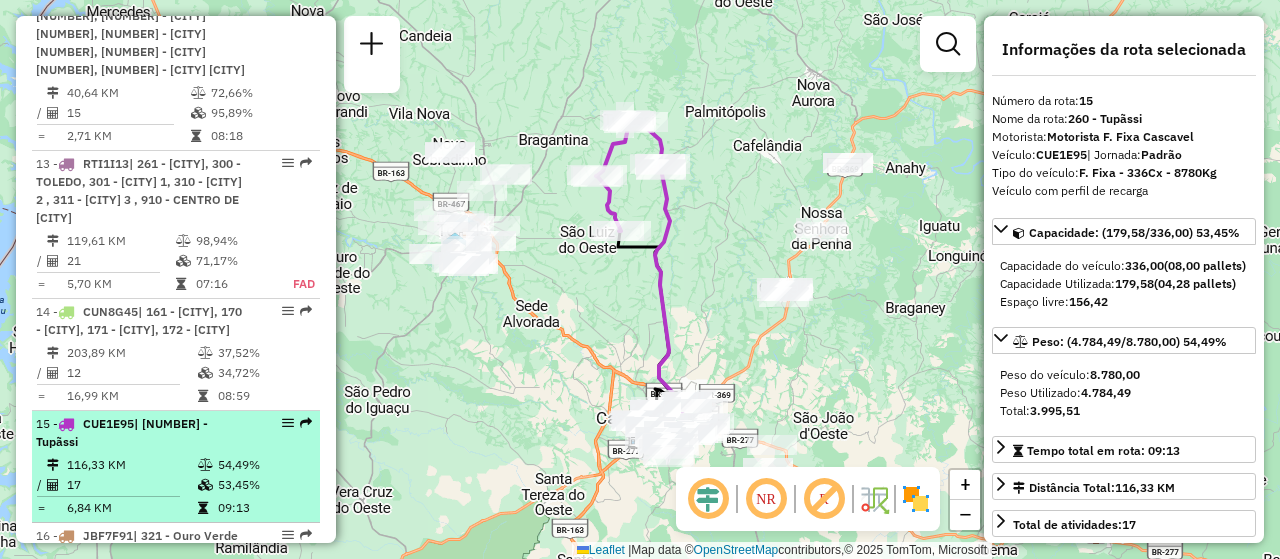 scroll, scrollTop: 1994, scrollLeft: 0, axis: vertical 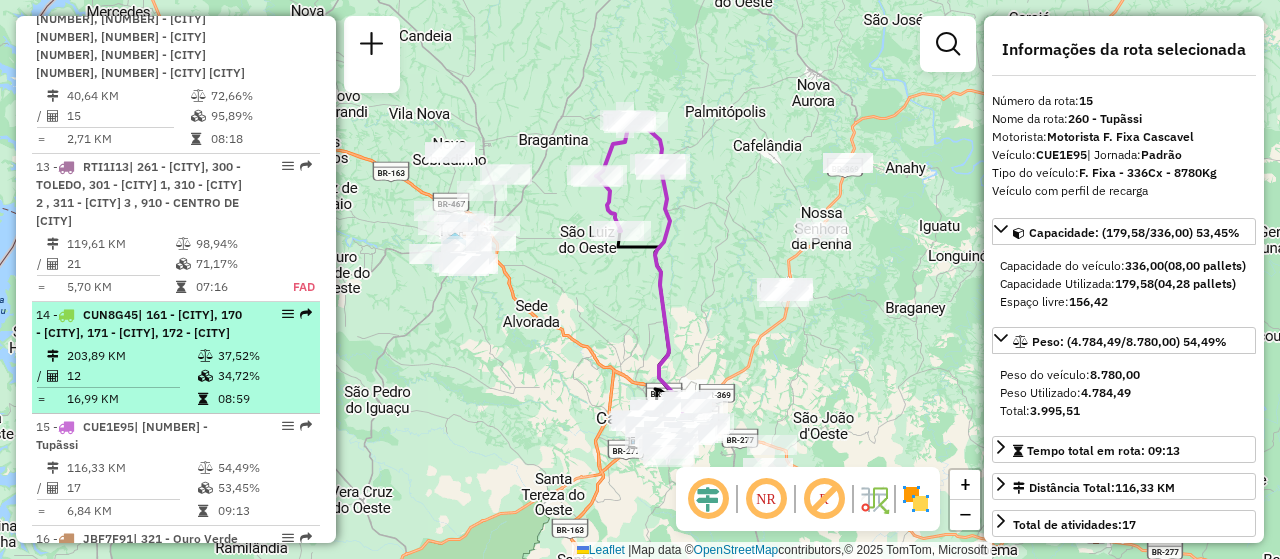 click on "| 161 - [CITY], 170 - [CITY], 171 - [CITY], 172 - [CITY]" at bounding box center (139, 323) 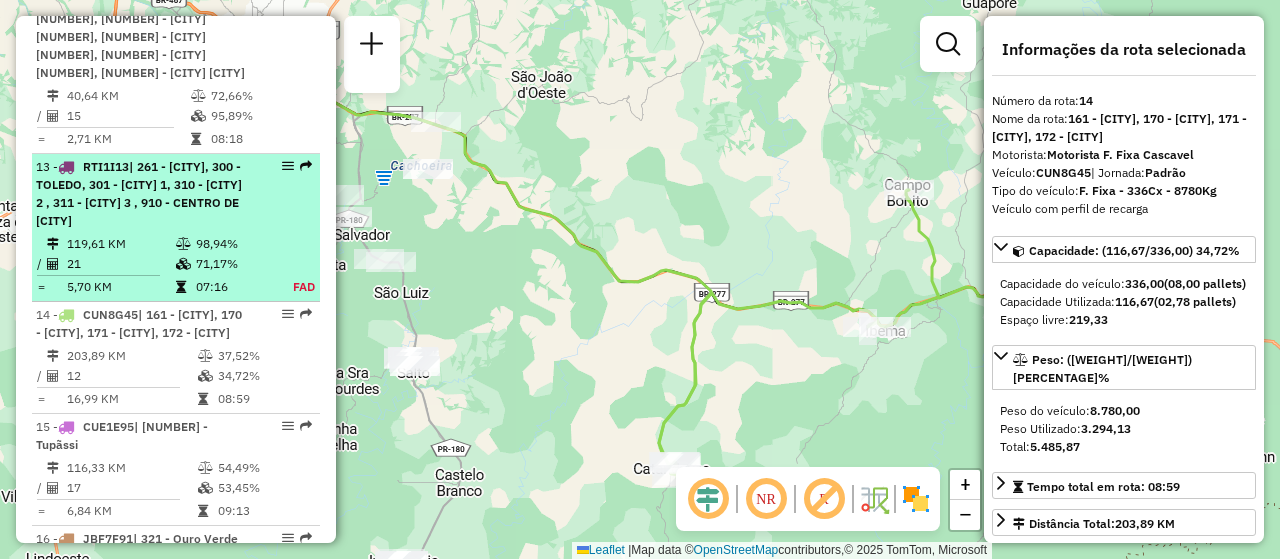 click on "119,61 KM" at bounding box center [120, 244] 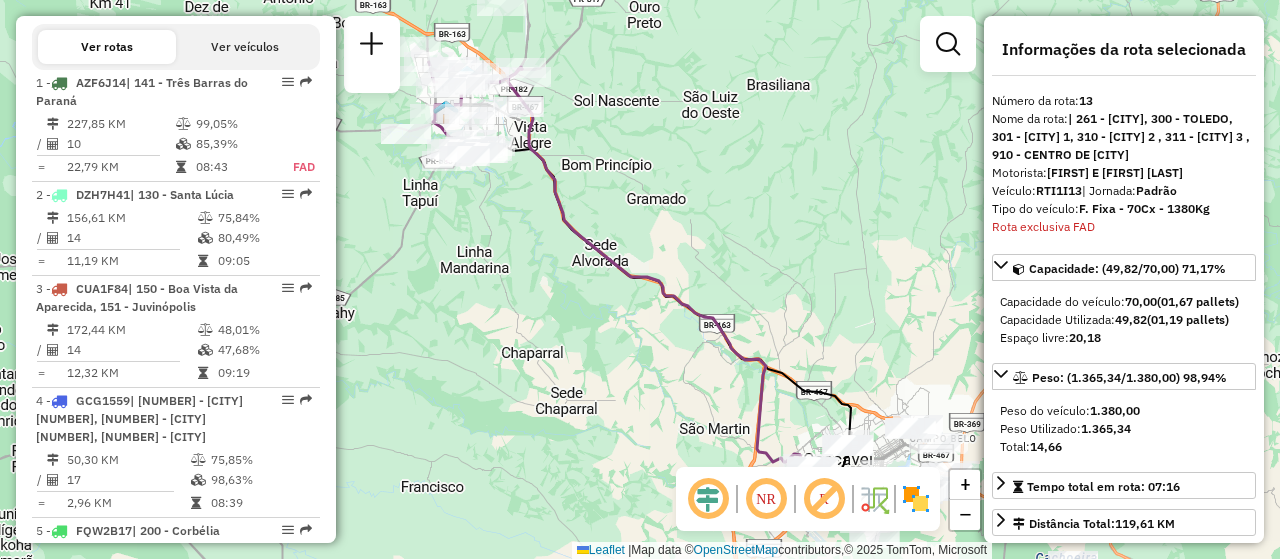 scroll, scrollTop: 686, scrollLeft: 0, axis: vertical 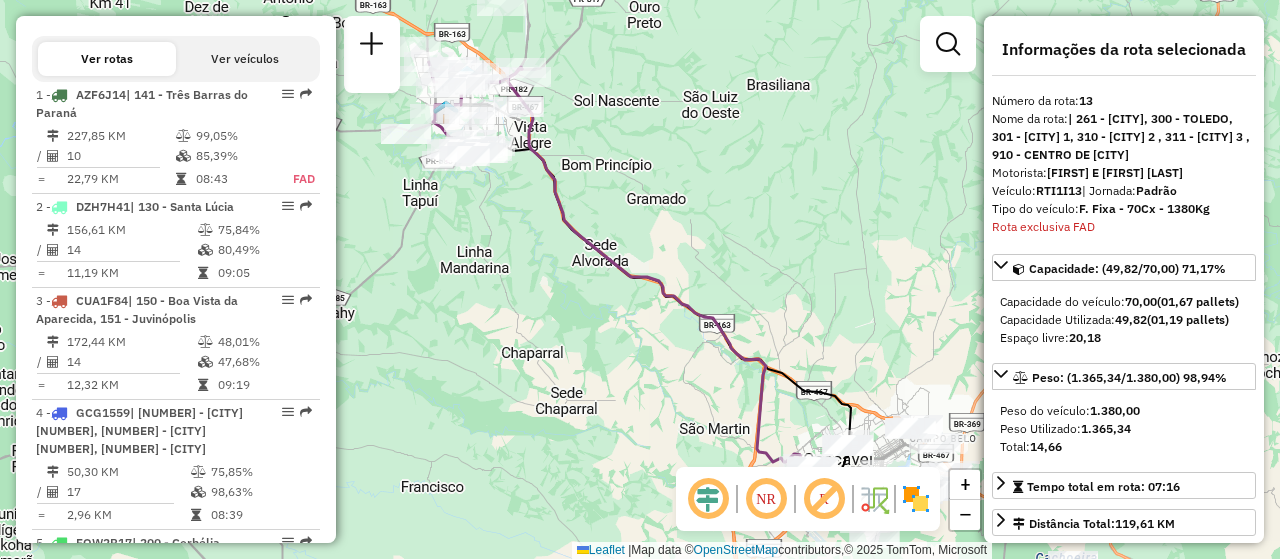 click on "Ver rotas   Ver veículos" at bounding box center [176, 59] 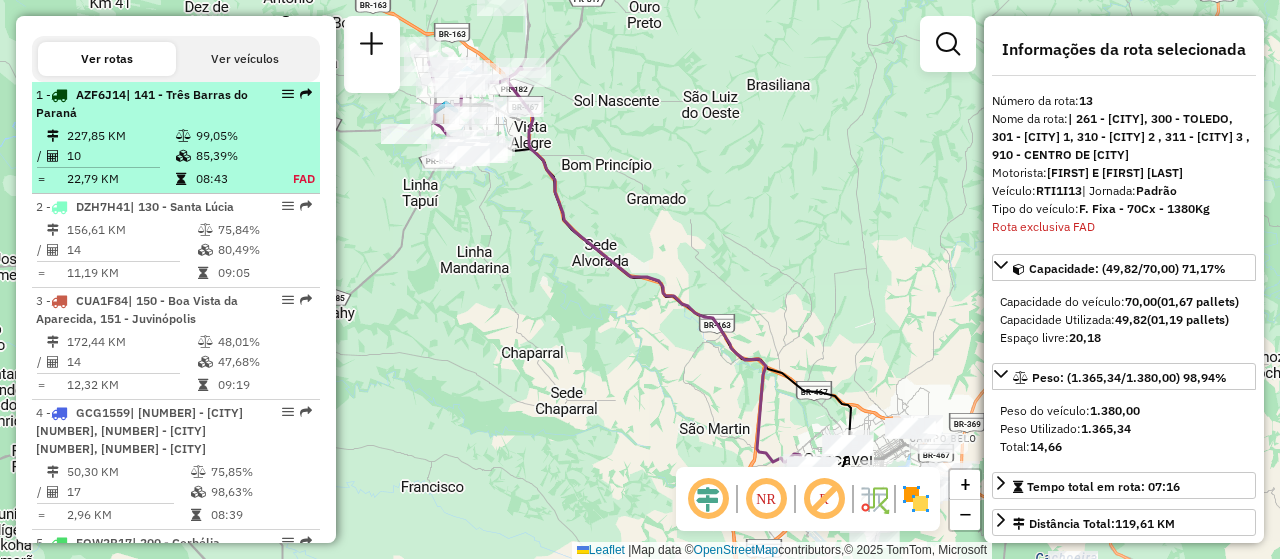 click on "| 141 - [CITY]" at bounding box center [142, 104] 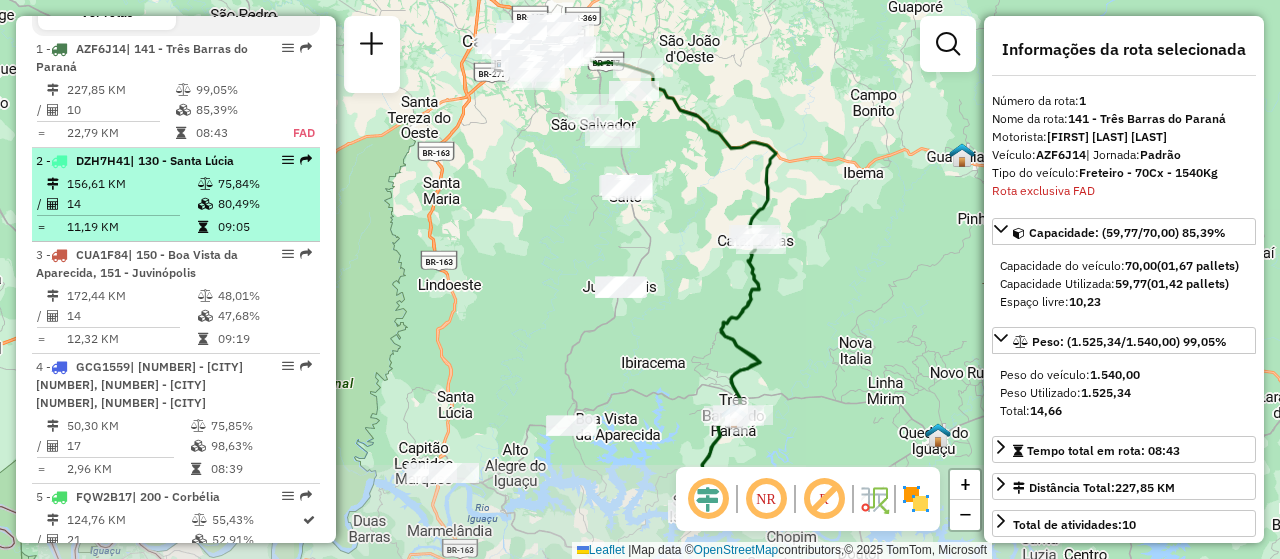 scroll, scrollTop: 752, scrollLeft: 0, axis: vertical 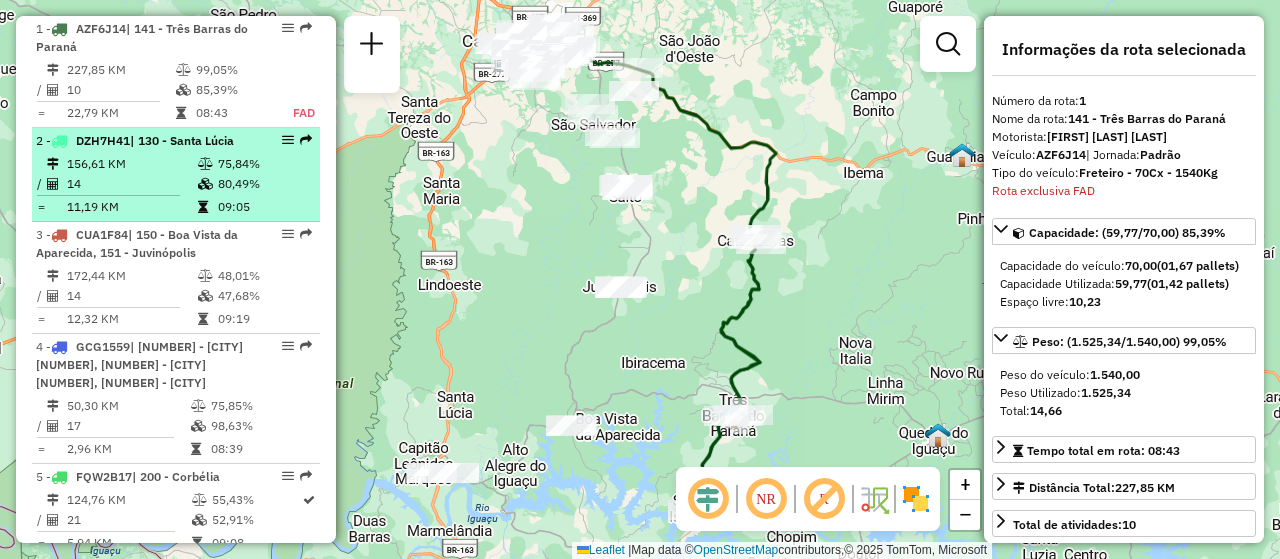 click on "14" at bounding box center (131, 184) 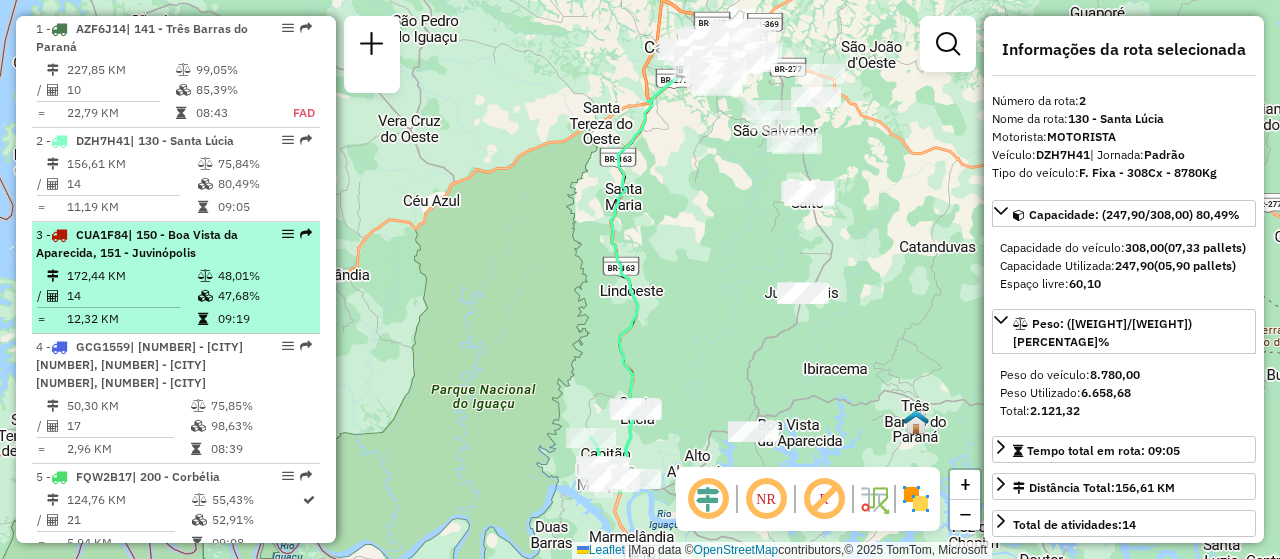 click on "172,44 KM" at bounding box center [131, 276] 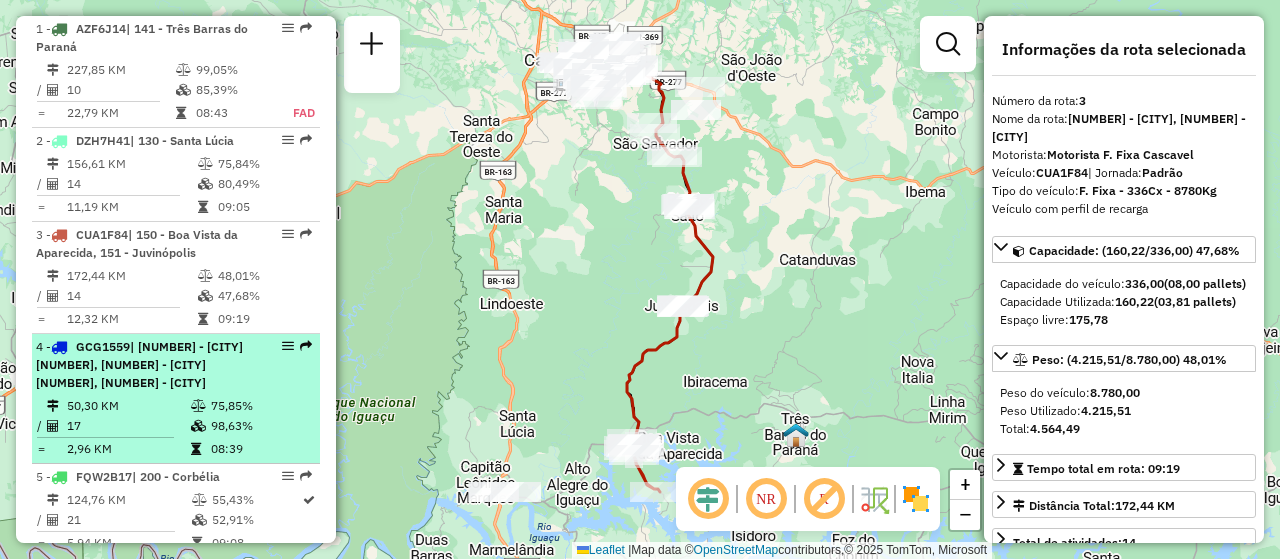 click on "| [NUMBER] - [CITY] [NUMBER], [NUMBER] - [CITY] [NUMBER], [NUMBER] - [CITY]" at bounding box center (139, 364) 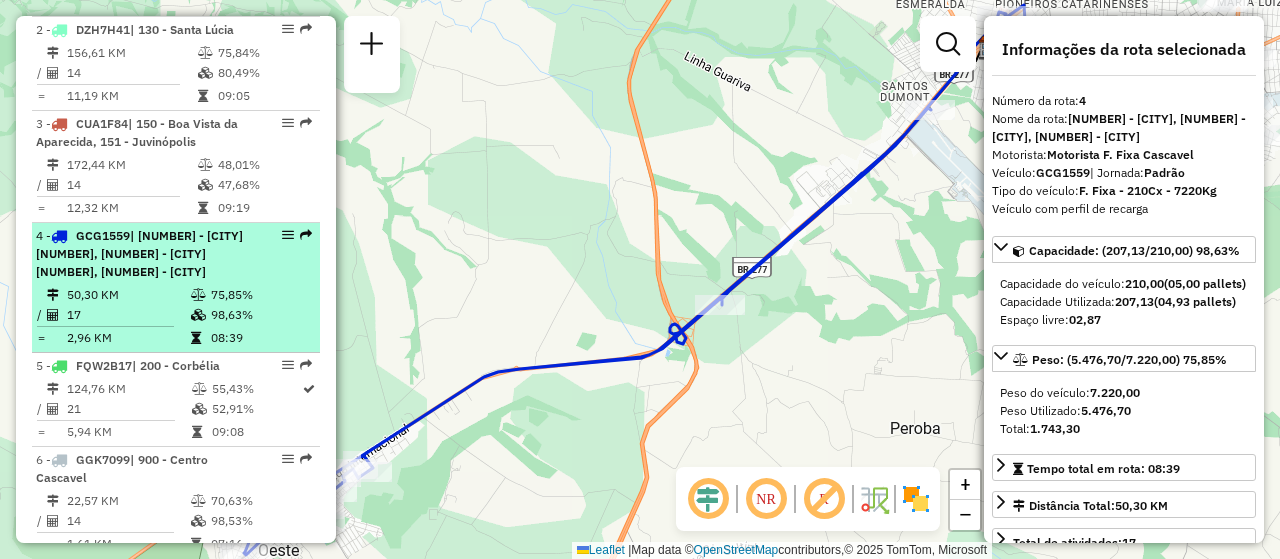 scroll, scrollTop: 868, scrollLeft: 0, axis: vertical 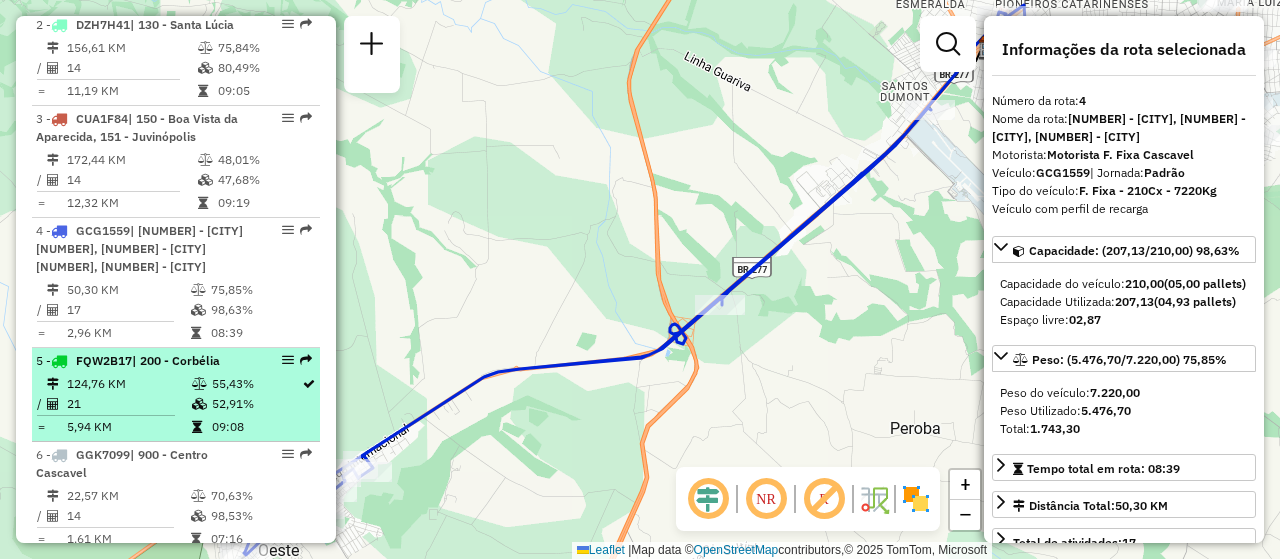 click on "[NUMBER] -       [PLATE]   | [NUMBER] - [CITY] [NUMBER], [NUMBER] - [PERCENTAGE]%  /  [NUMBER]   [PERCENTAGE]%     =  [DISTANCE] KM [TIME]" at bounding box center [176, 395] 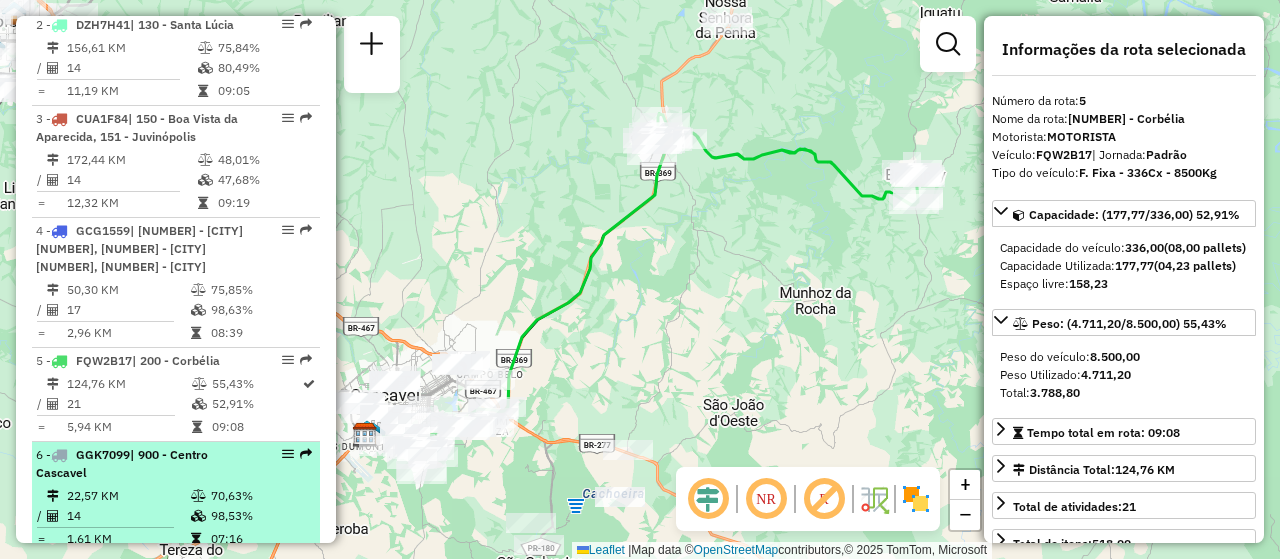 click on "| 900 -  Centro  Cascavel" at bounding box center (122, 463) 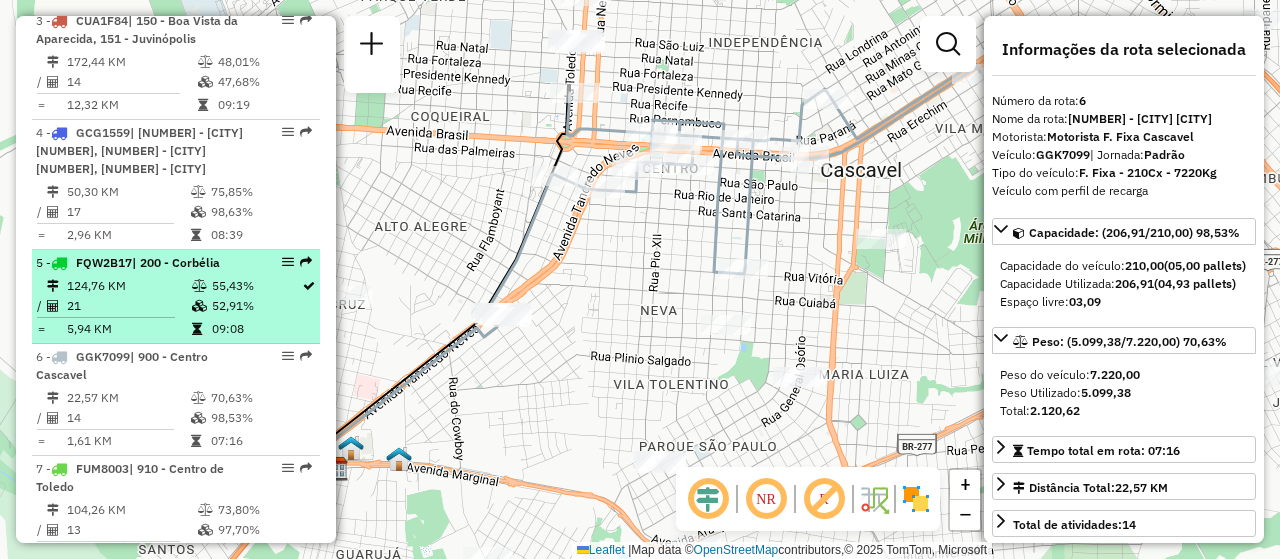 scroll, scrollTop: 974, scrollLeft: 0, axis: vertical 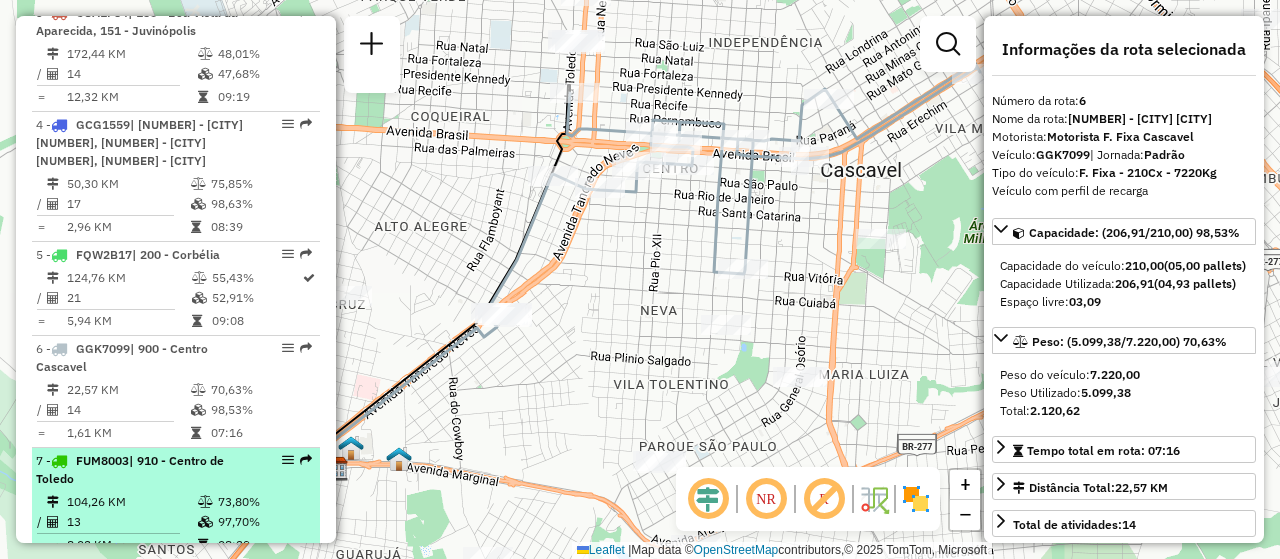 click on "7 - FUM8003 | 910 - CENTRO DE [CITY]" at bounding box center (142, 470) 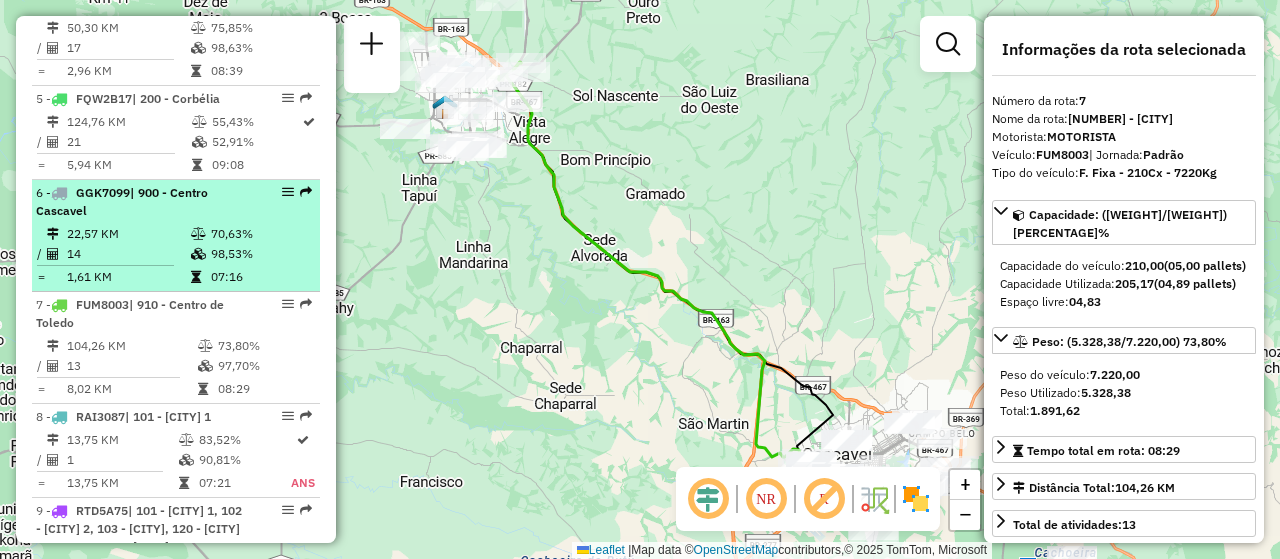 scroll, scrollTop: 1131, scrollLeft: 0, axis: vertical 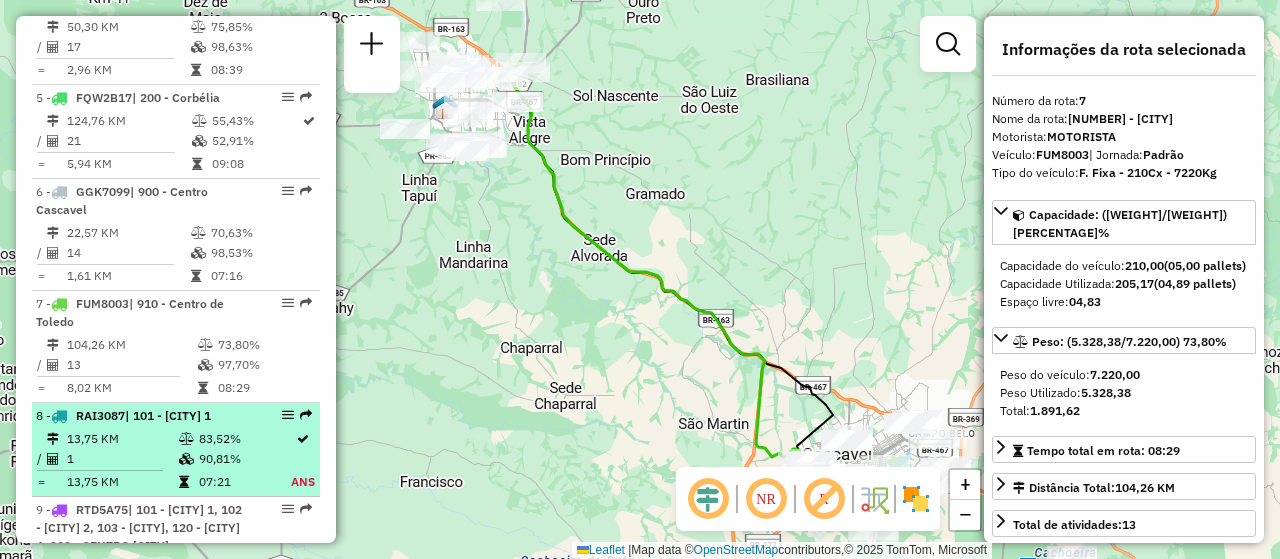 click on "13,75 KM" at bounding box center (122, 439) 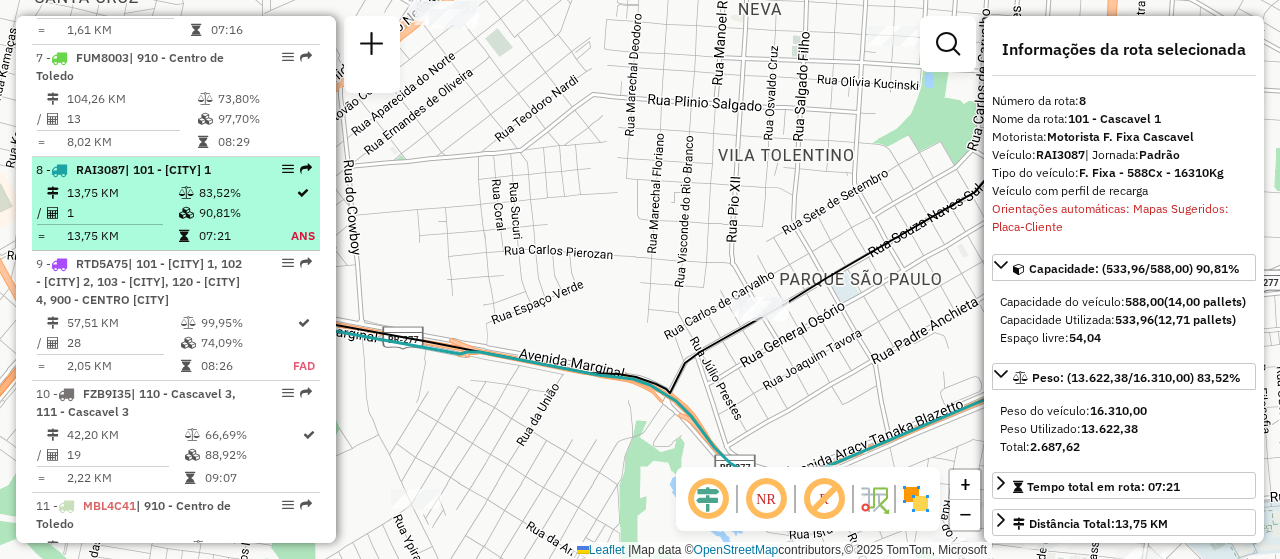 scroll, scrollTop: 1378, scrollLeft: 0, axis: vertical 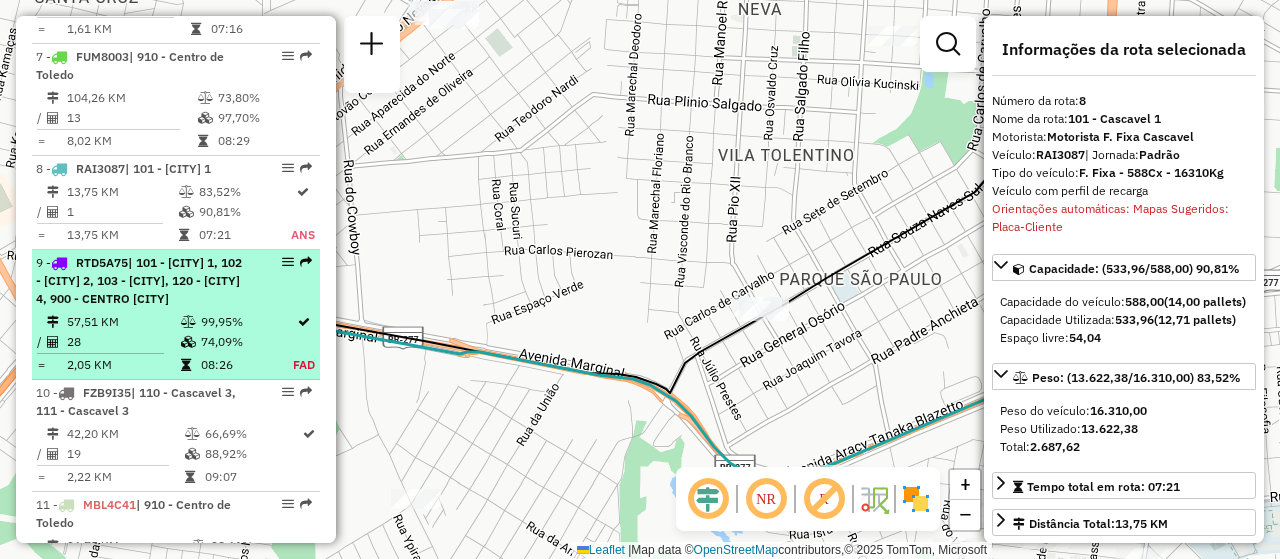 click on "[NUMBER] -      [PLATE]   | [NUMBER] - [CITY], [NUMBER] - [CITY], [NUMBER] - [CITY], [NUMBER] - [CITY], [NUMBER] -  [CITY] [CITY]" at bounding box center (142, 281) 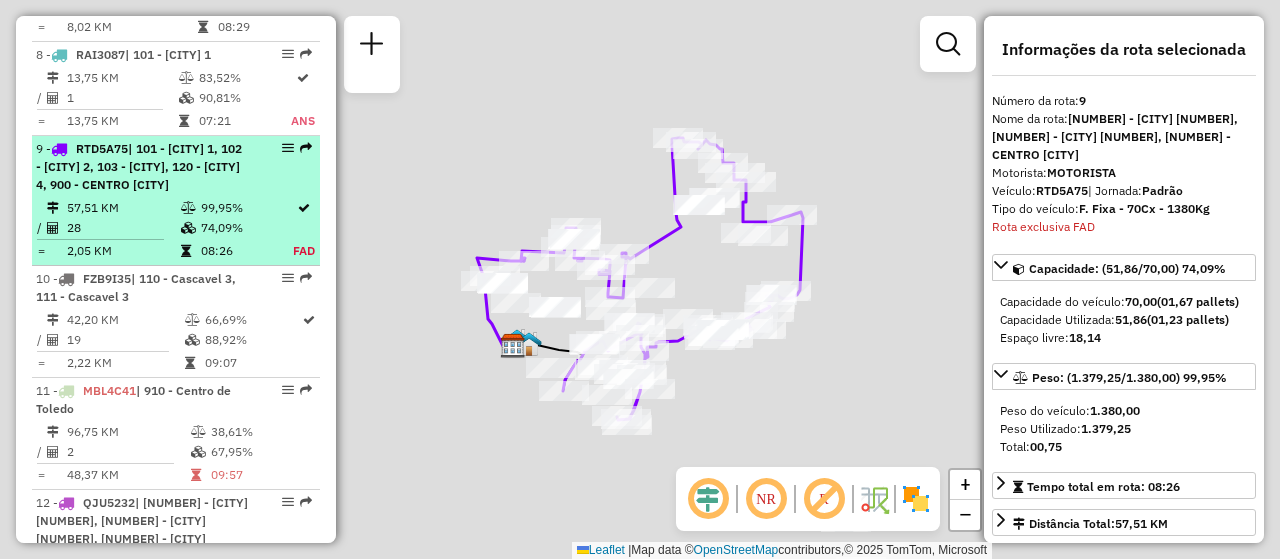 scroll, scrollTop: 1609, scrollLeft: 0, axis: vertical 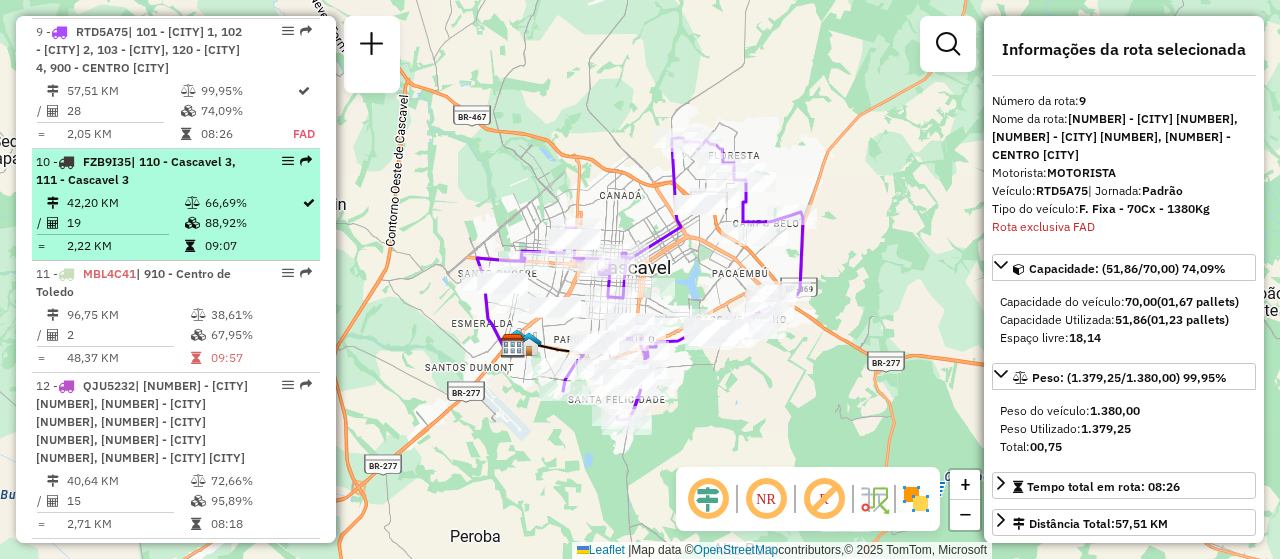 click on "| 110 - [CITY] 3, 111 - [CITY] 3 42,20 KM 66,69% / 19 88,92% = 2,22 KM 09:07" at bounding box center (176, 205) 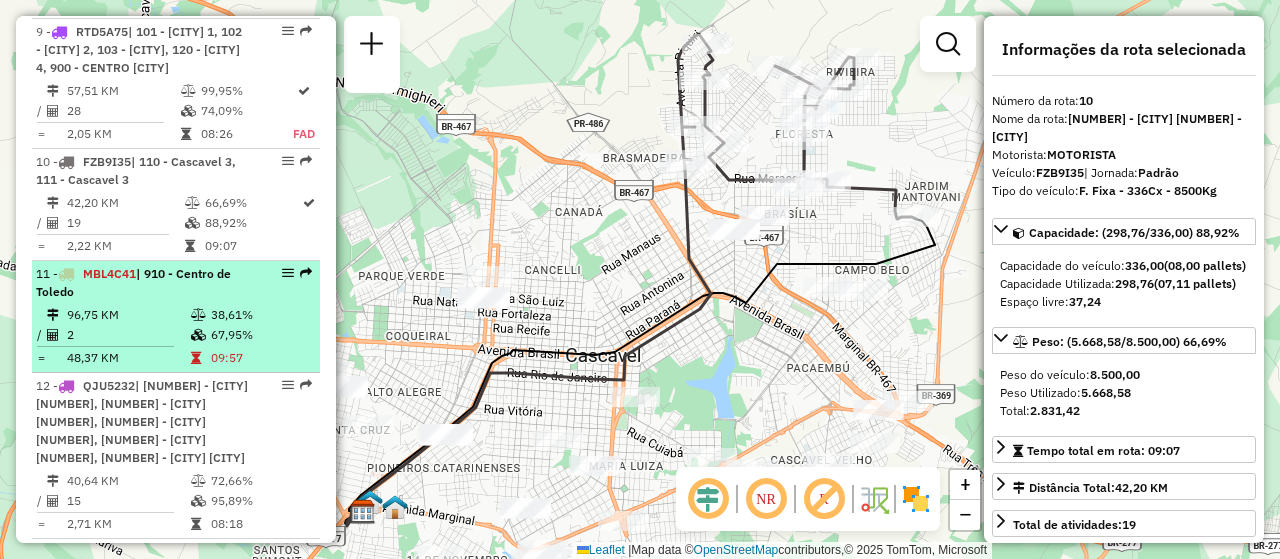click on "[NUMBER] -       [PLATE]   | [NUMBER] - [CITY]" at bounding box center [142, 283] 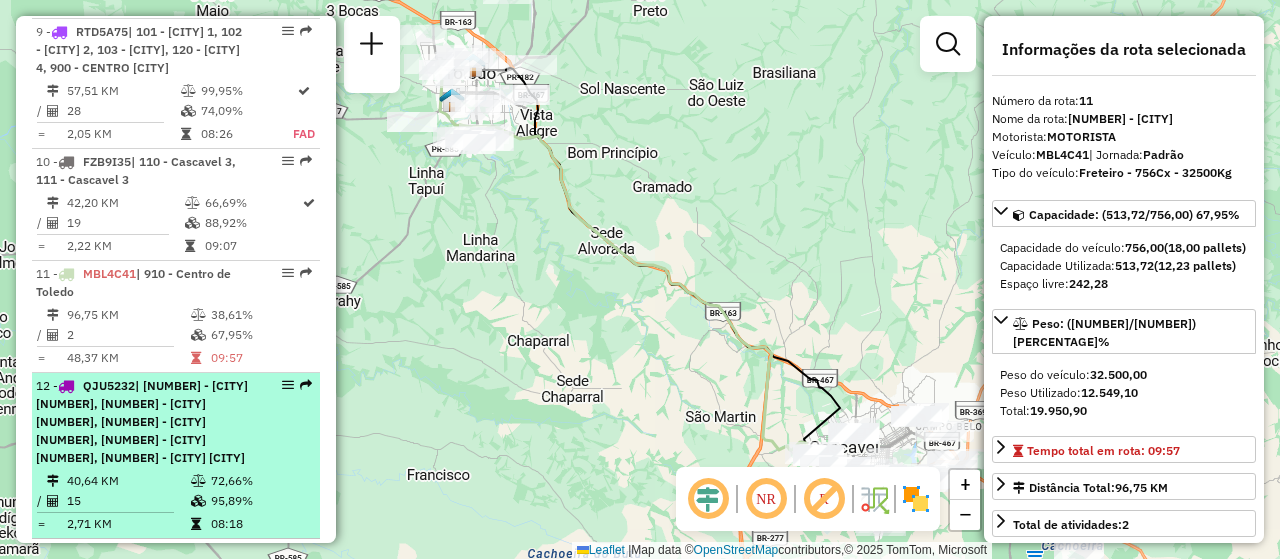 click on "| [NUMBER] - [CITY] [NUMBER], [NUMBER] - [CITY] [NUMBER], [NUMBER] - [CITY] [NUMBER], [NUMBER] - [CITY] [NUMBER], [NUMBER] -  [CITY]  [CITY]" at bounding box center (142, 421) 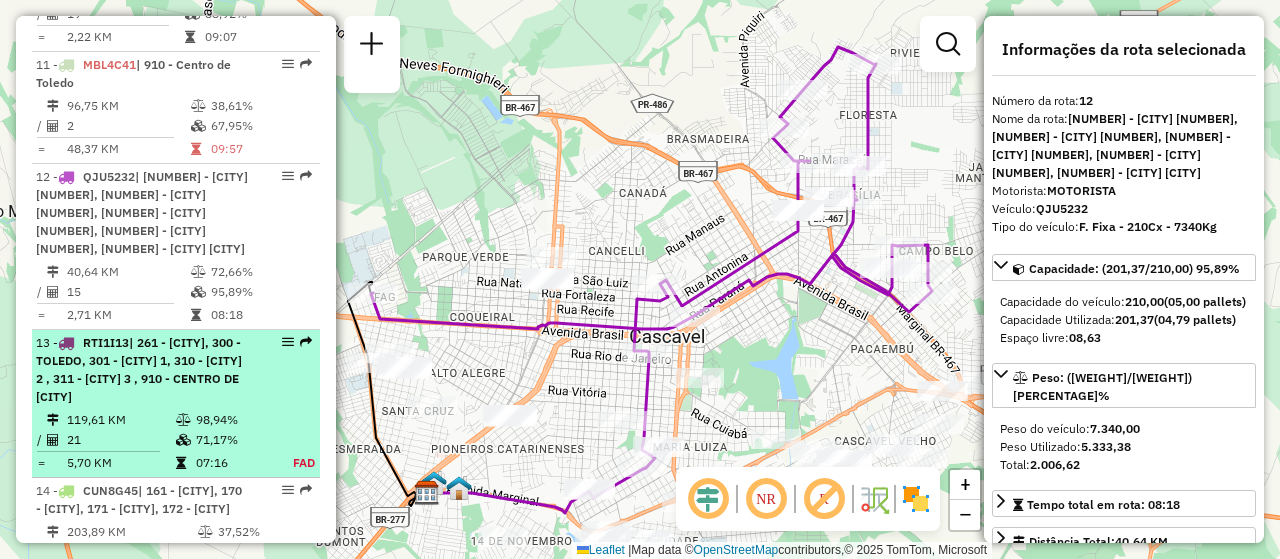 scroll, scrollTop: 1820, scrollLeft: 0, axis: vertical 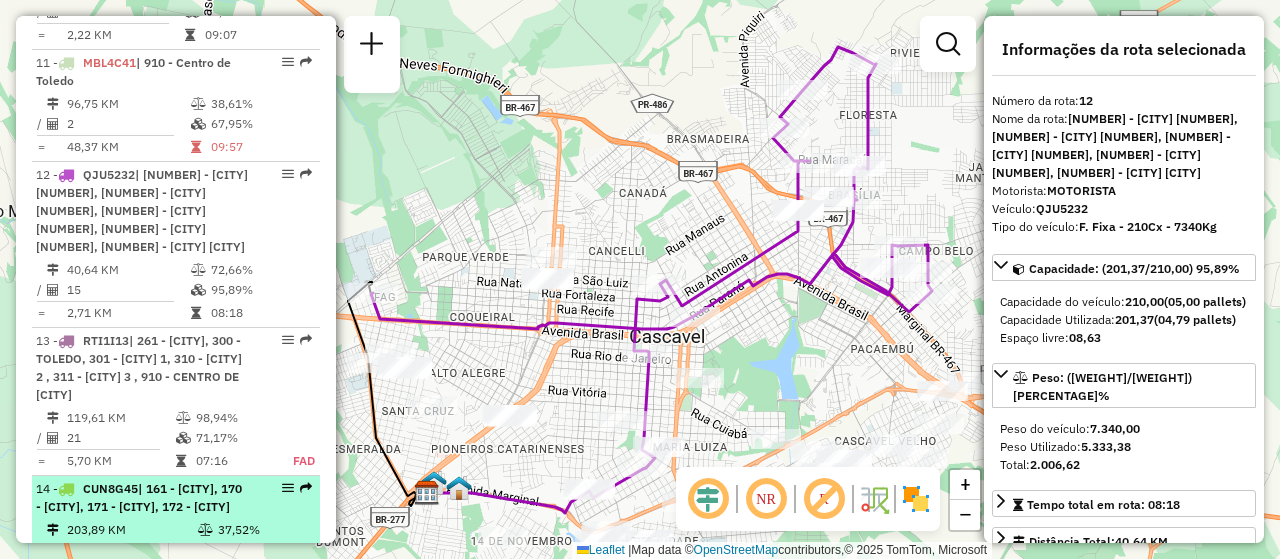 click on "| 161 - [CITY], 170 - [CITY], 171 - [CITY], 172 - [CITY]" at bounding box center (139, 497) 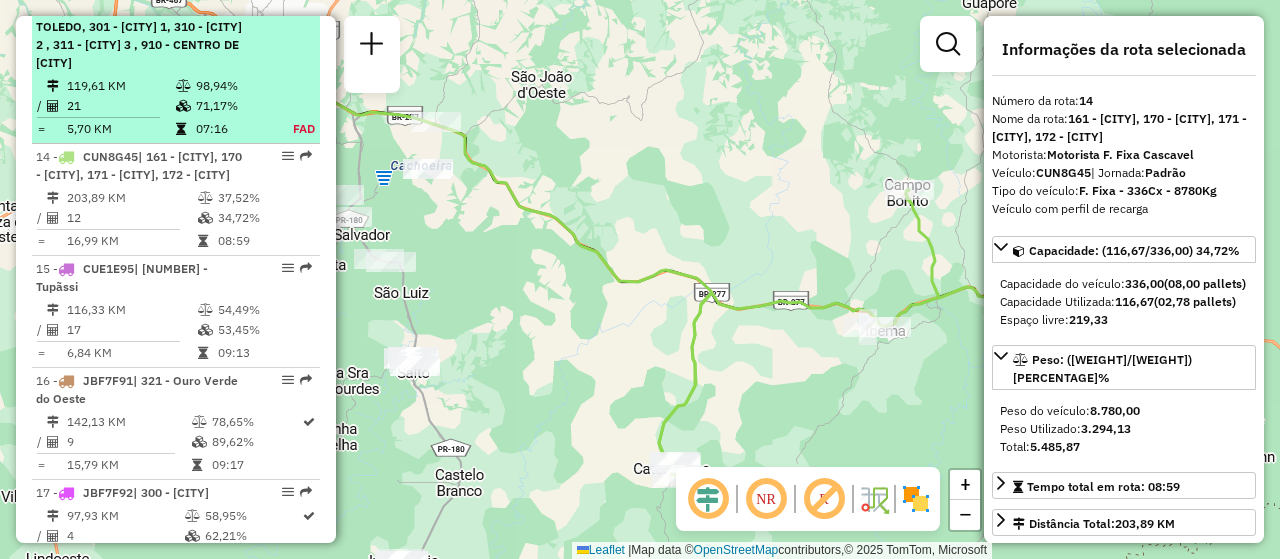scroll, scrollTop: 2156, scrollLeft: 0, axis: vertical 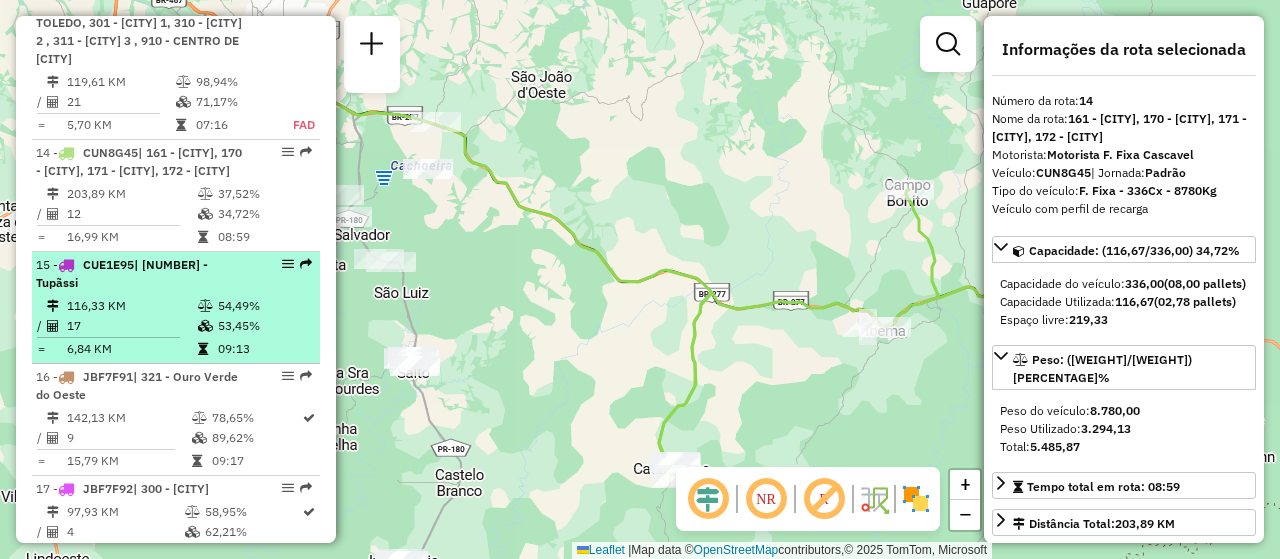 click on "116,33 KM" at bounding box center [131, 306] 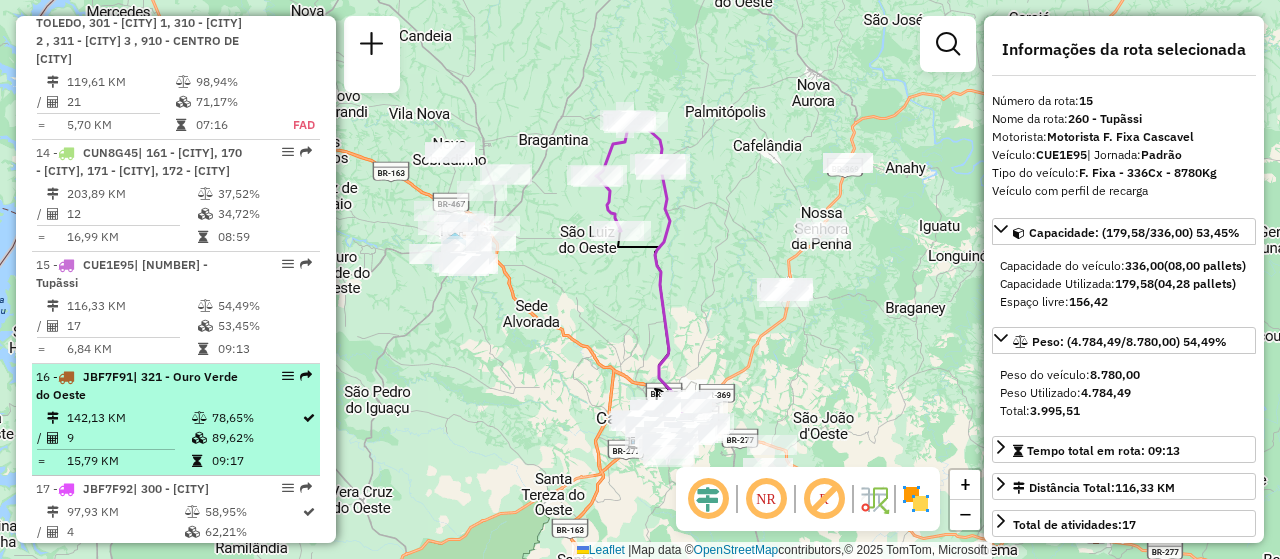 click on "[NUMBER] - JBF7F91 | [NUMBER] - Ouro Verde do Oeste" at bounding box center (142, 386) 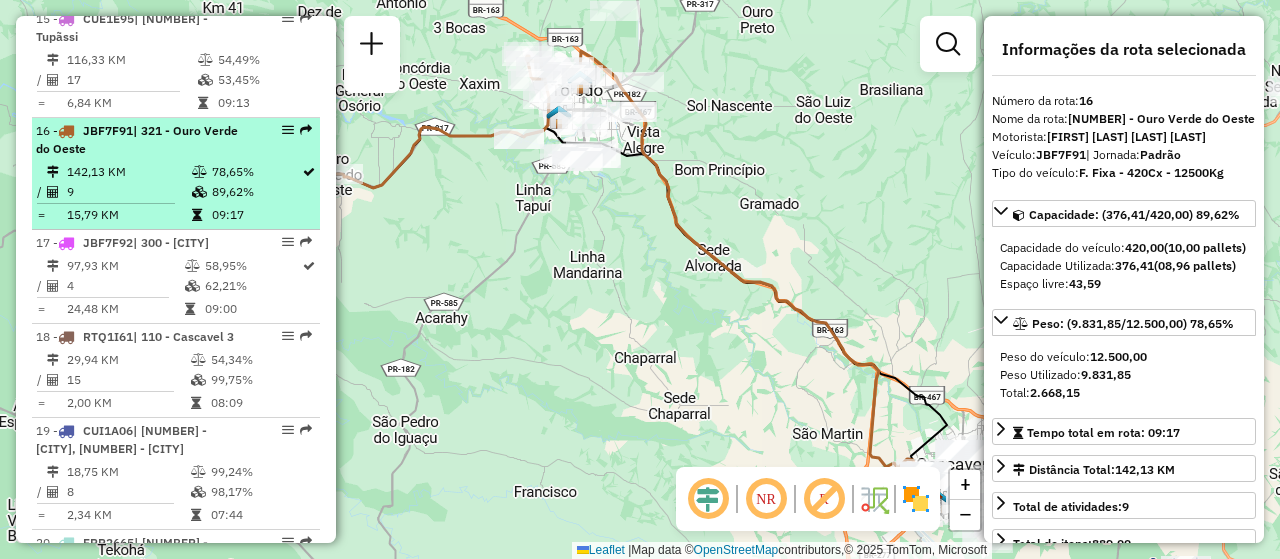 scroll, scrollTop: 2405, scrollLeft: 0, axis: vertical 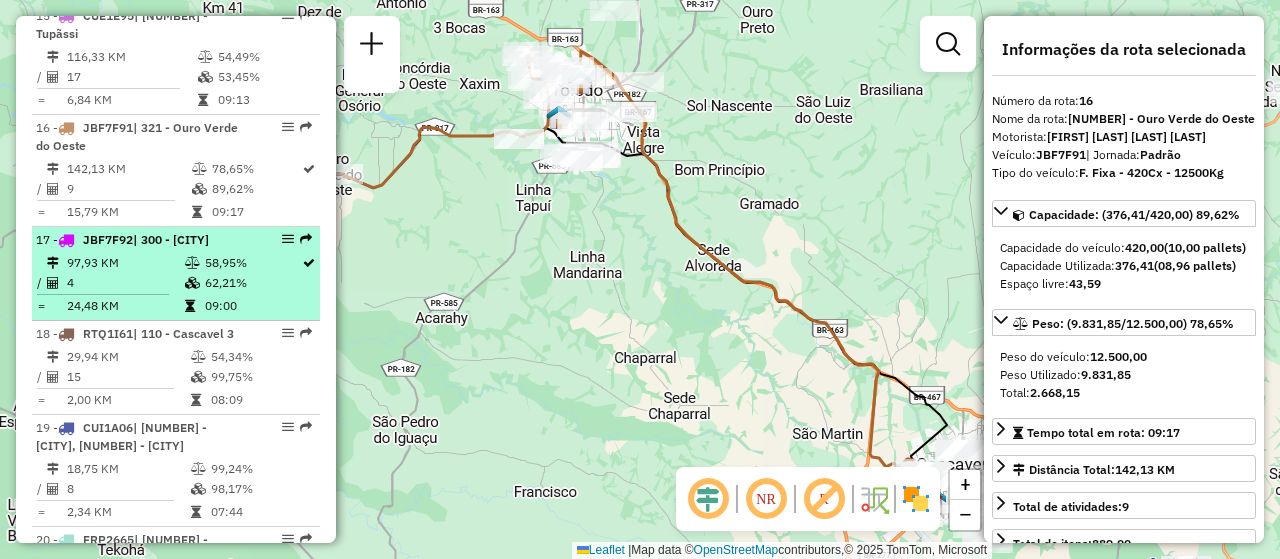 click on "4" at bounding box center [125, 283] 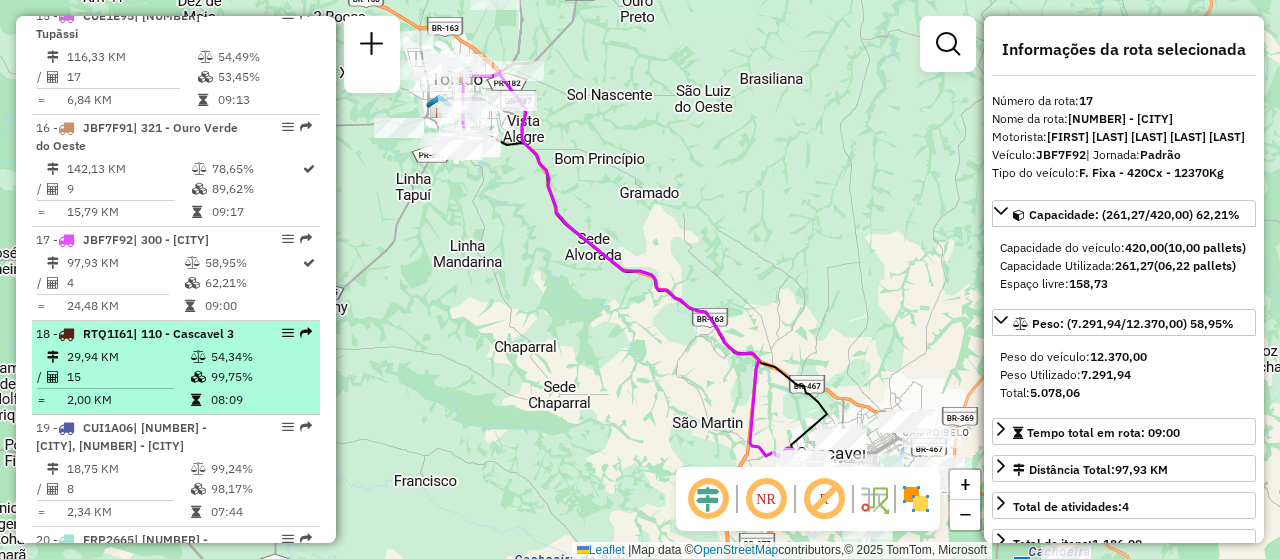 click on "29,94 KM" at bounding box center (128, 357) 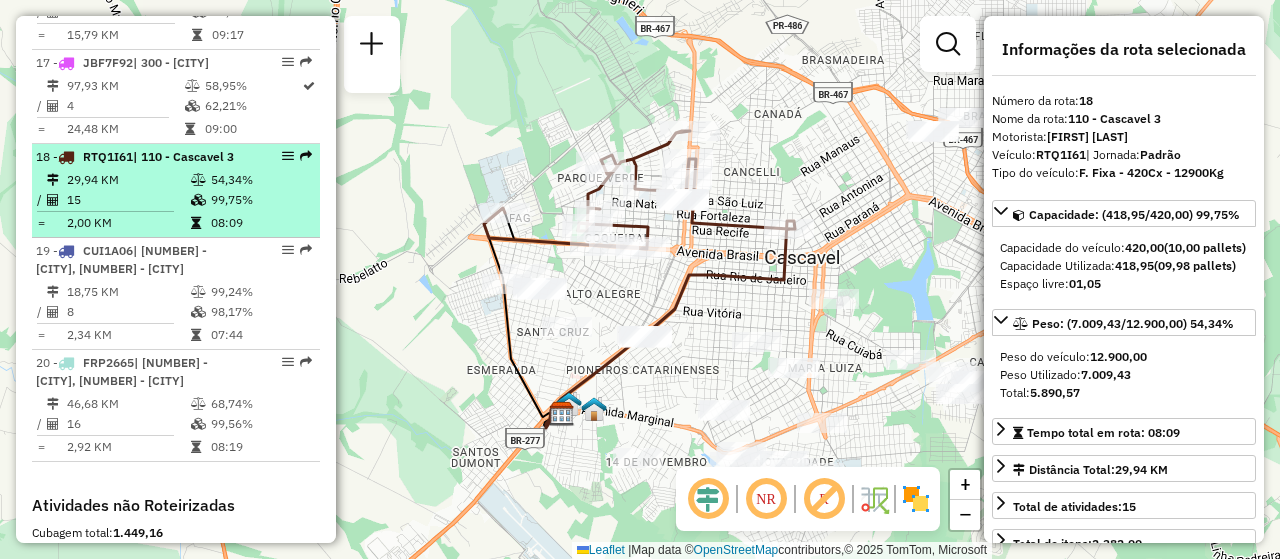 scroll, scrollTop: 2582, scrollLeft: 0, axis: vertical 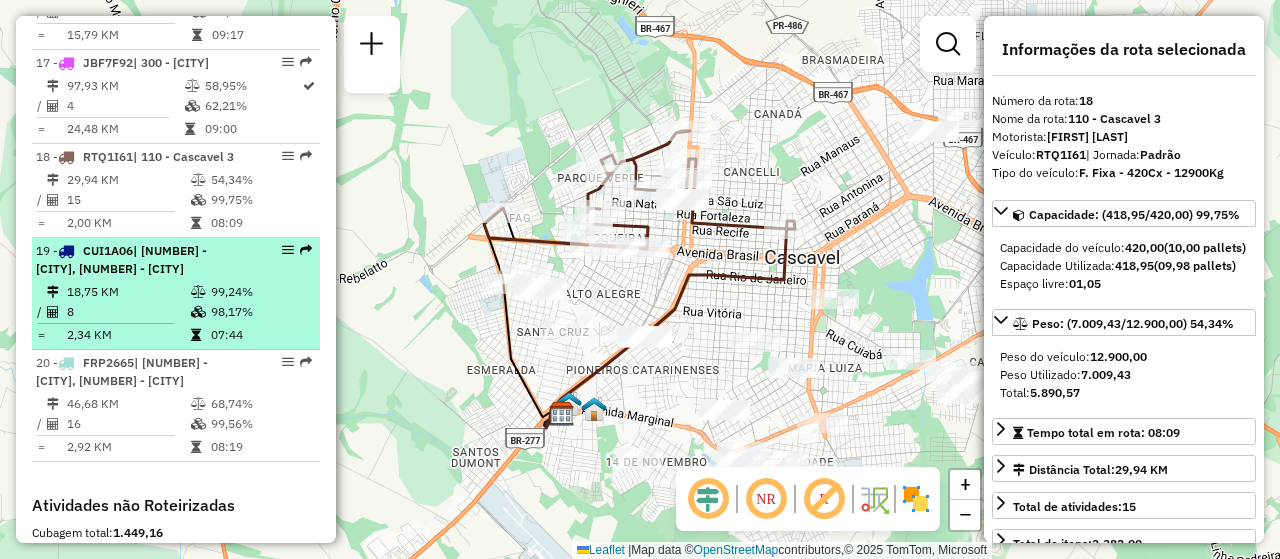 click at bounding box center [105, 323] 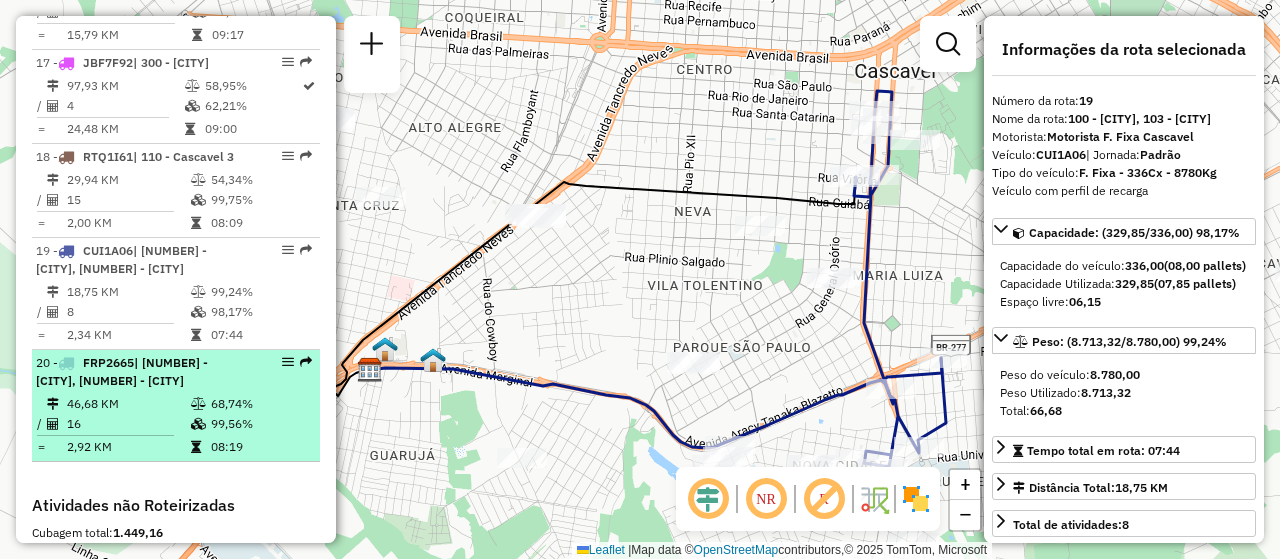 click at bounding box center (113, 435) 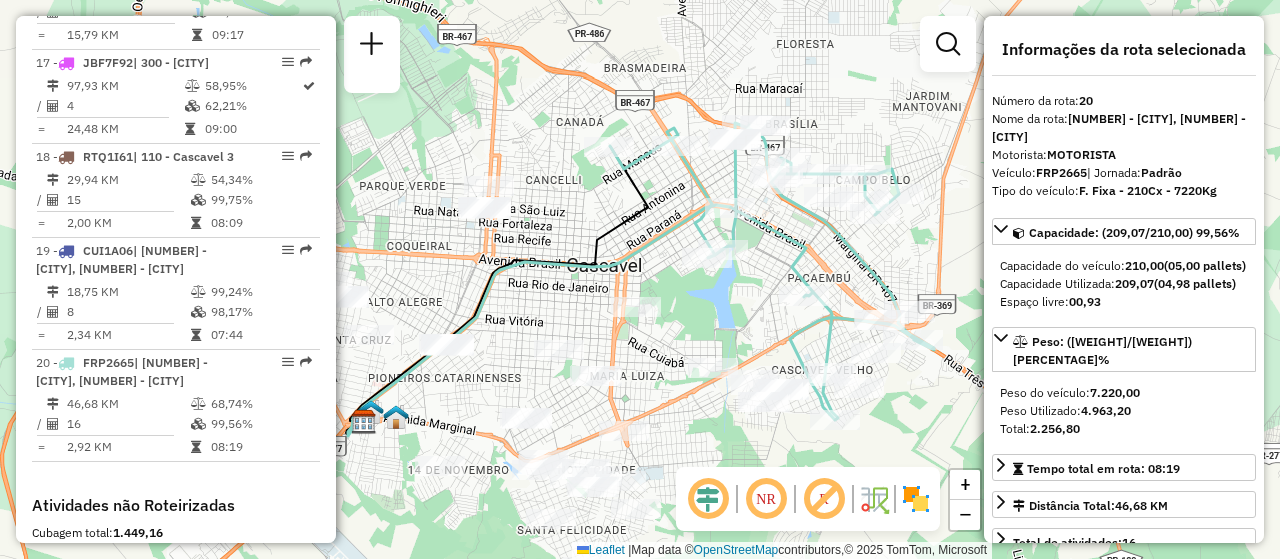 click 